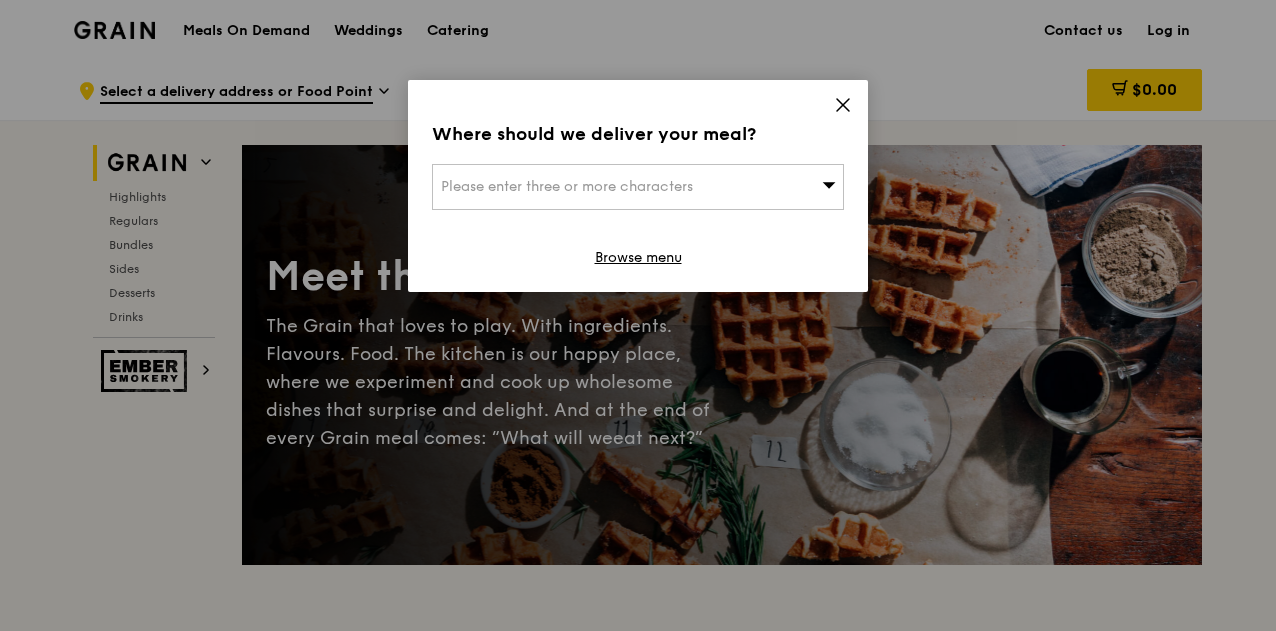 scroll, scrollTop: 0, scrollLeft: 0, axis: both 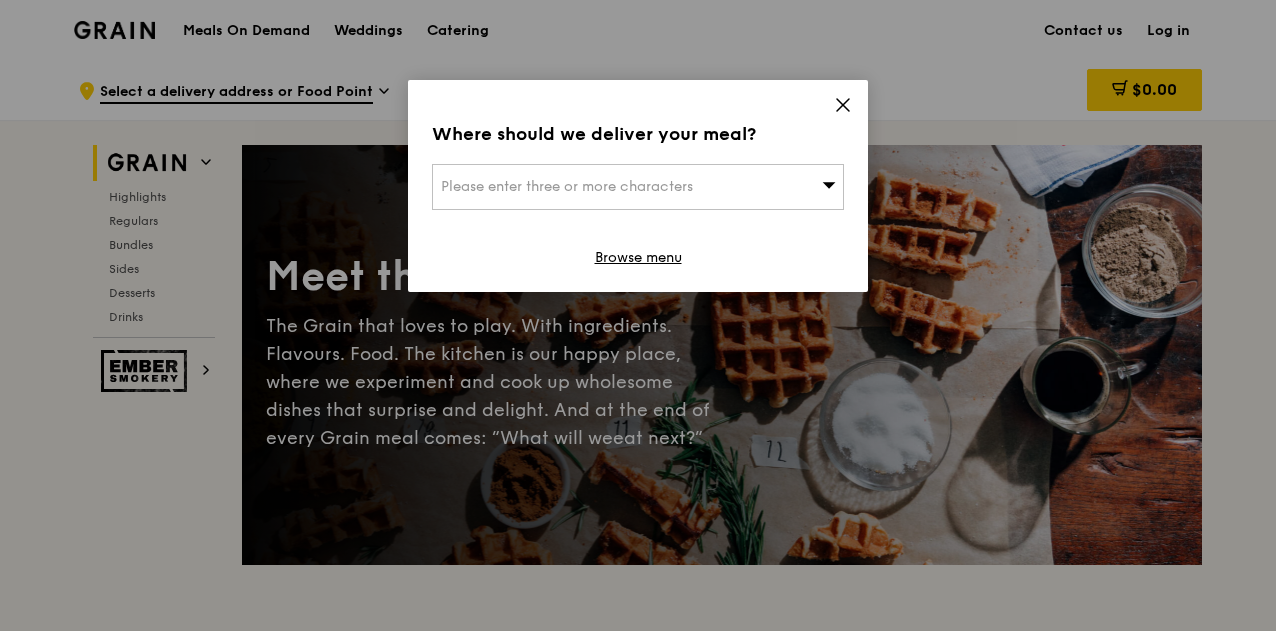 click on "Please enter three or more characters" at bounding box center (567, 186) 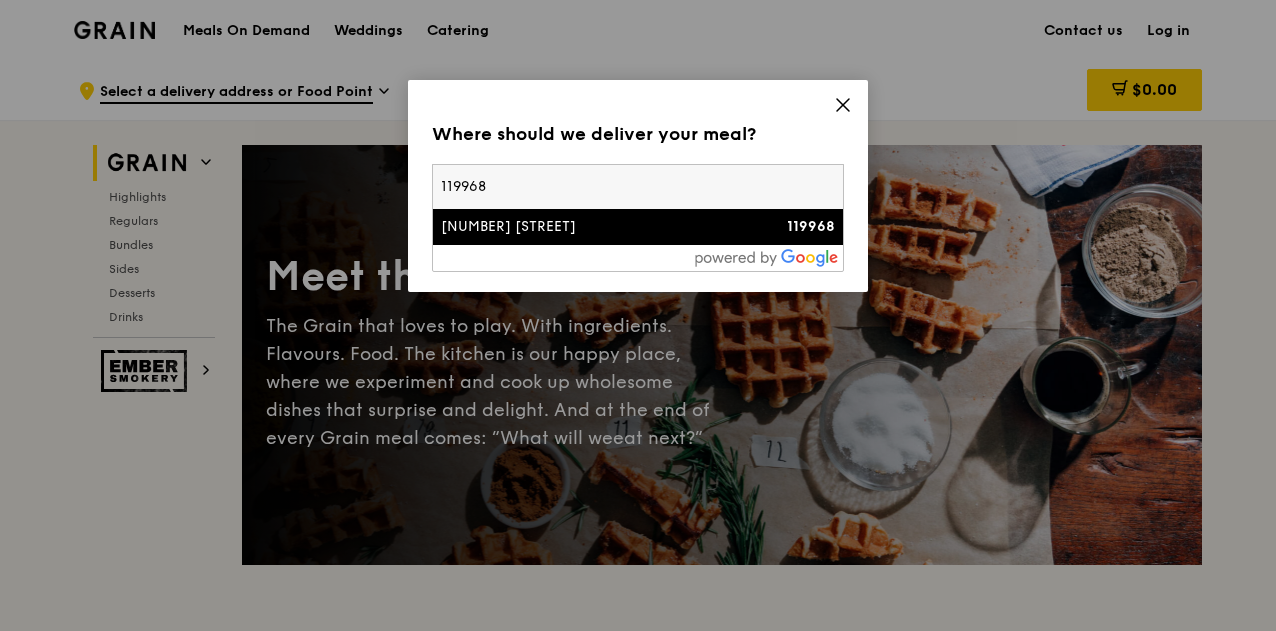 type on "119968" 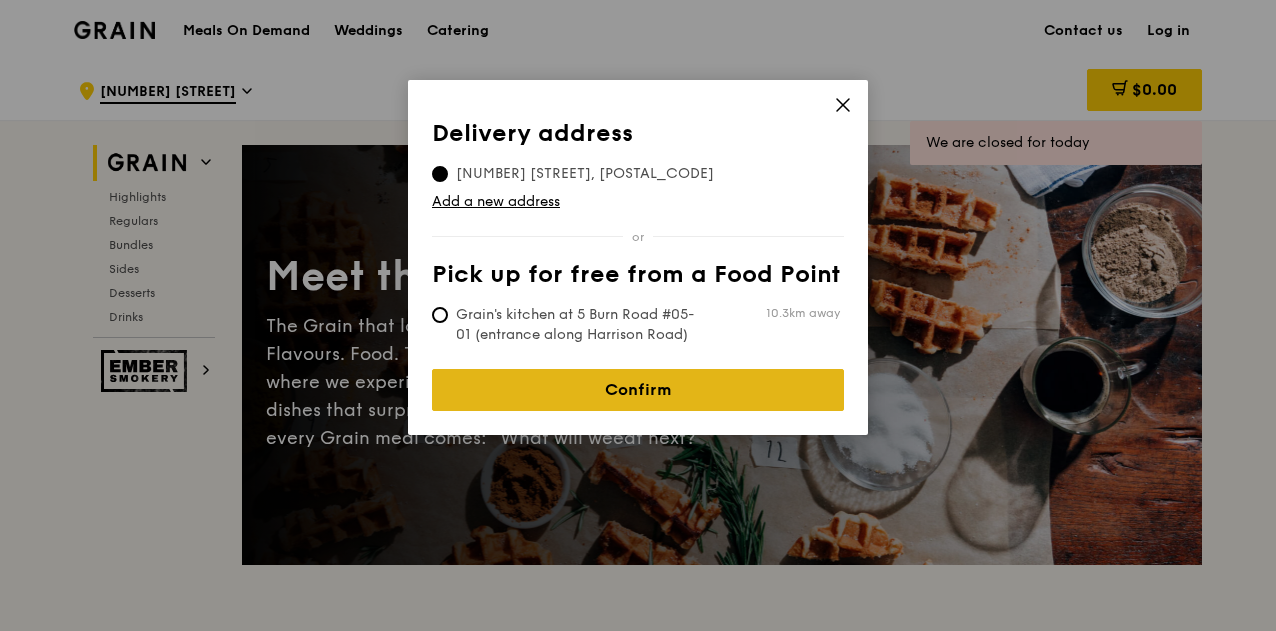 click on "Confirm" at bounding box center [638, 390] 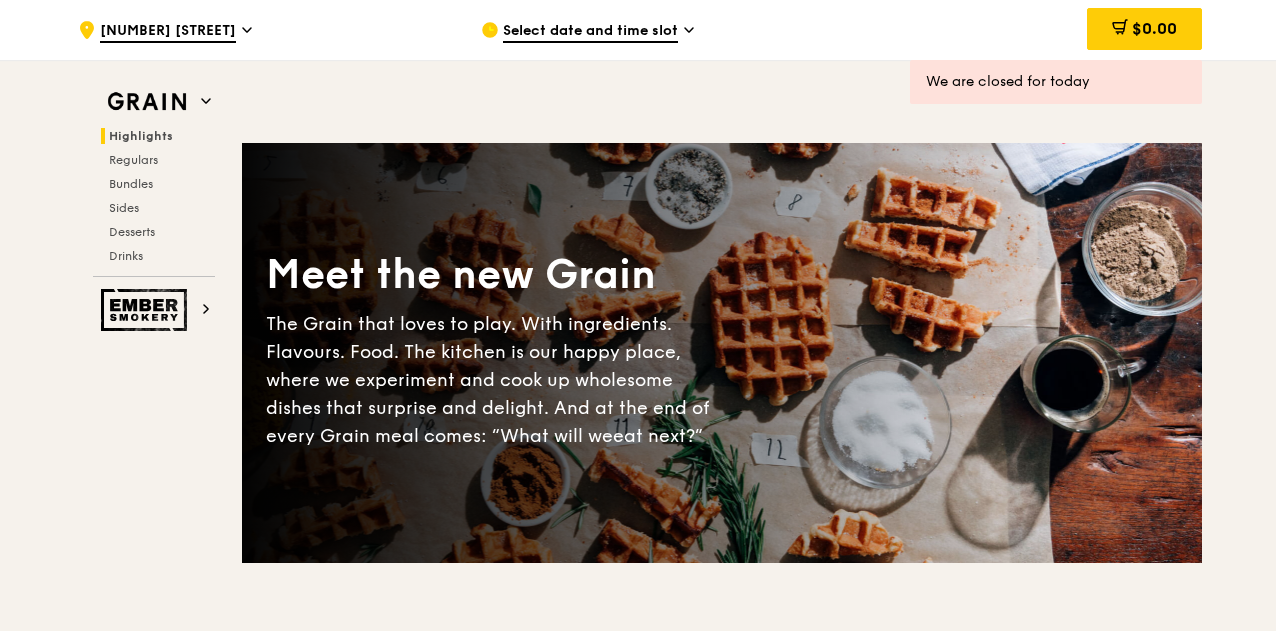 scroll, scrollTop: 0, scrollLeft: 0, axis: both 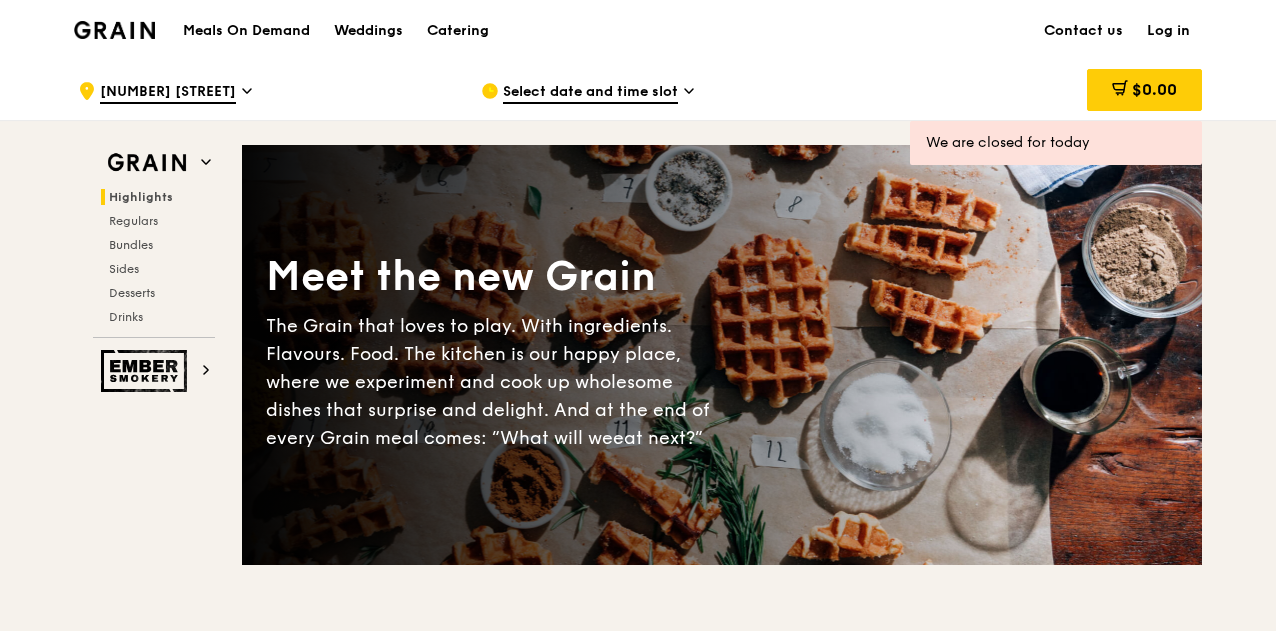 click 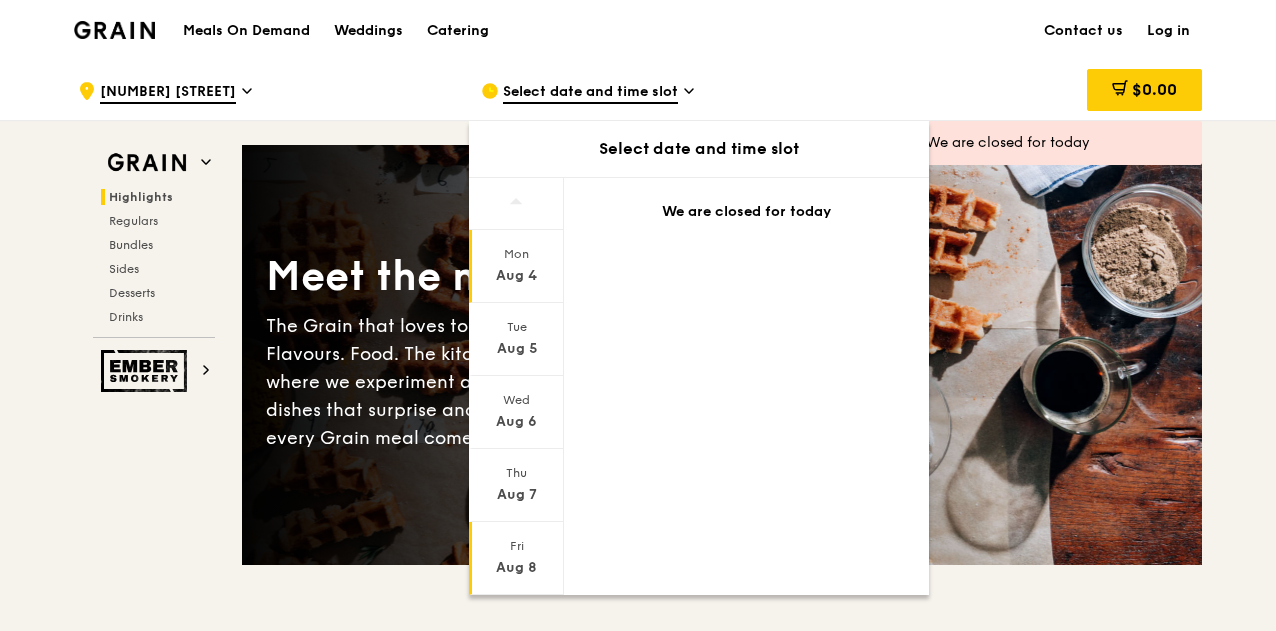 click on "[DAY]
Aug [DAY]" at bounding box center [516, 558] 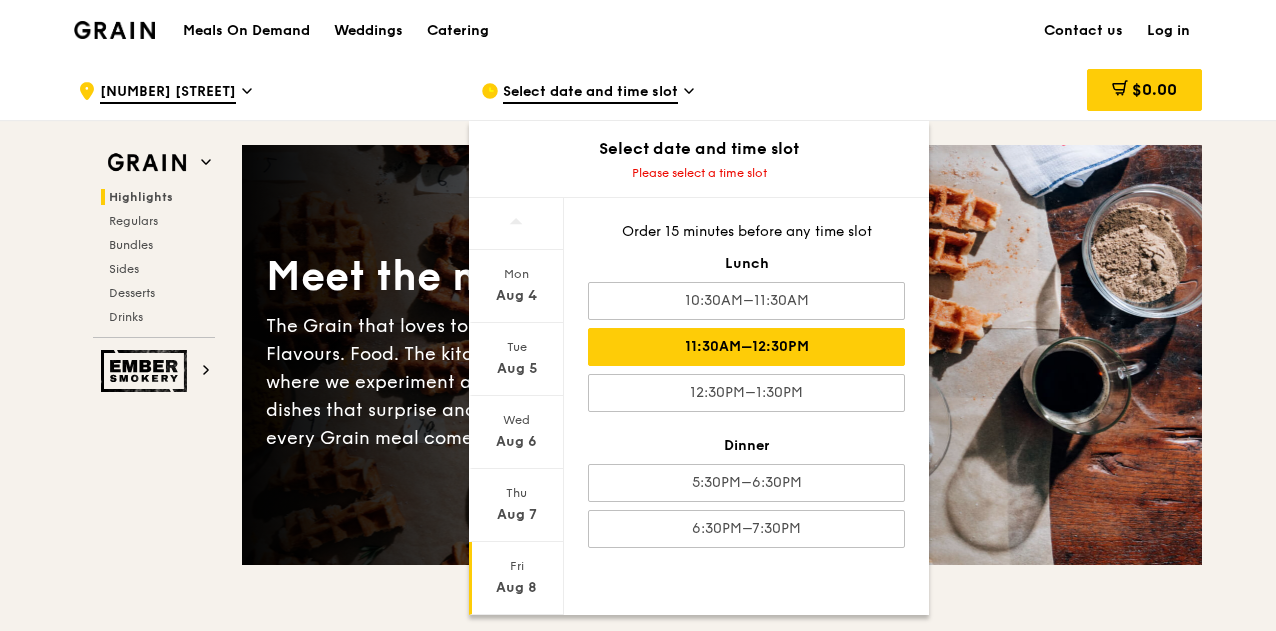 click on "11:30AM–12:30PM" at bounding box center [746, 347] 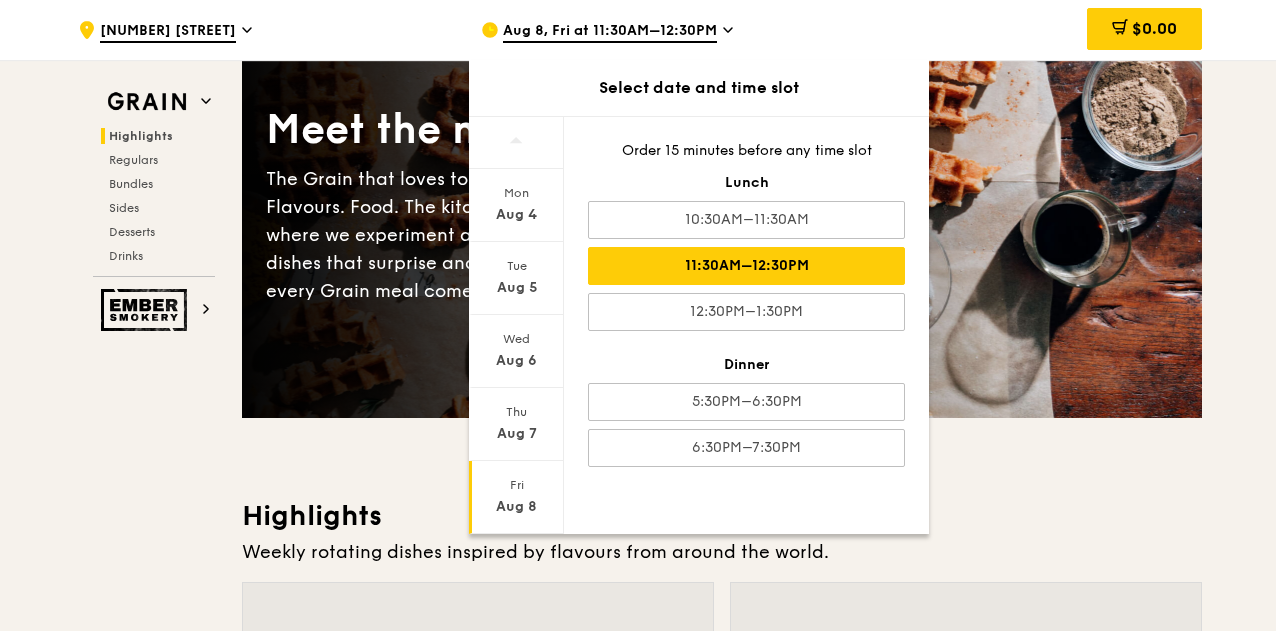 scroll, scrollTop: 500, scrollLeft: 0, axis: vertical 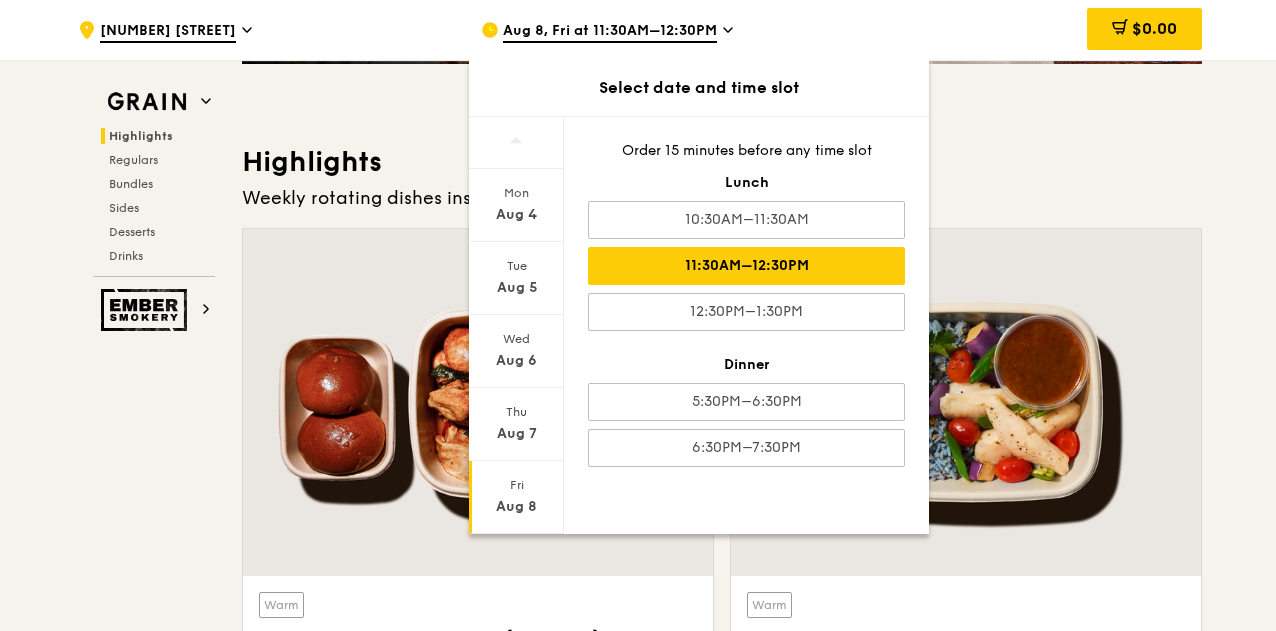 click on "$0.00" at bounding box center (1041, 30) 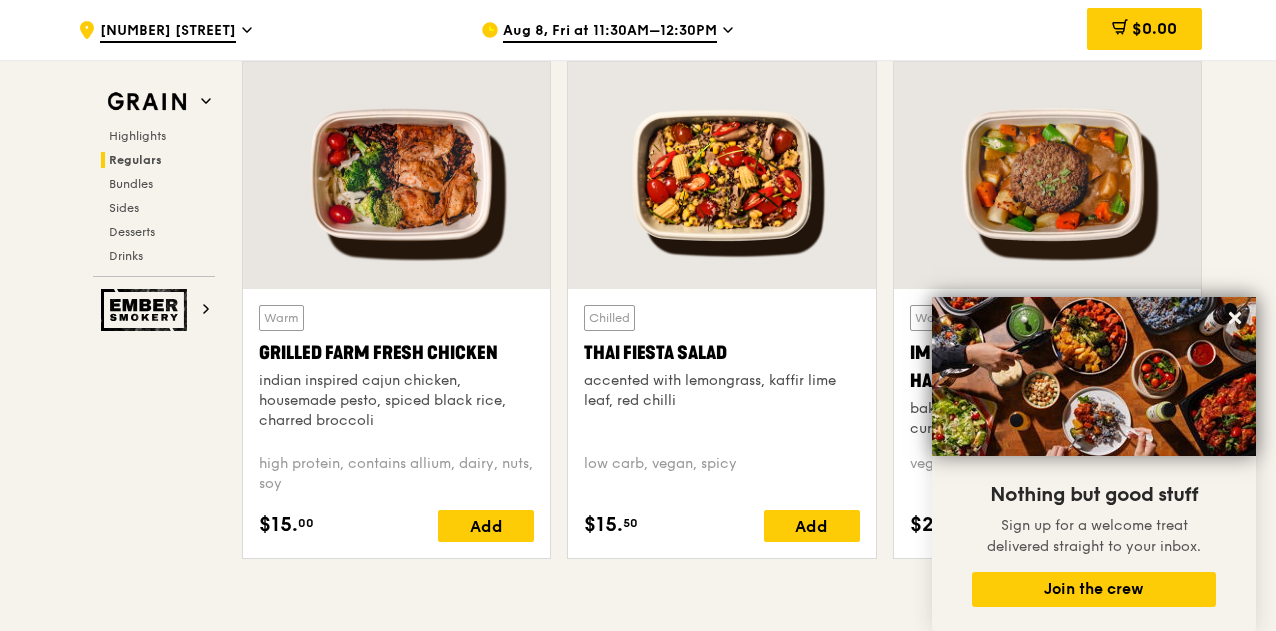 scroll, scrollTop: 2300, scrollLeft: 0, axis: vertical 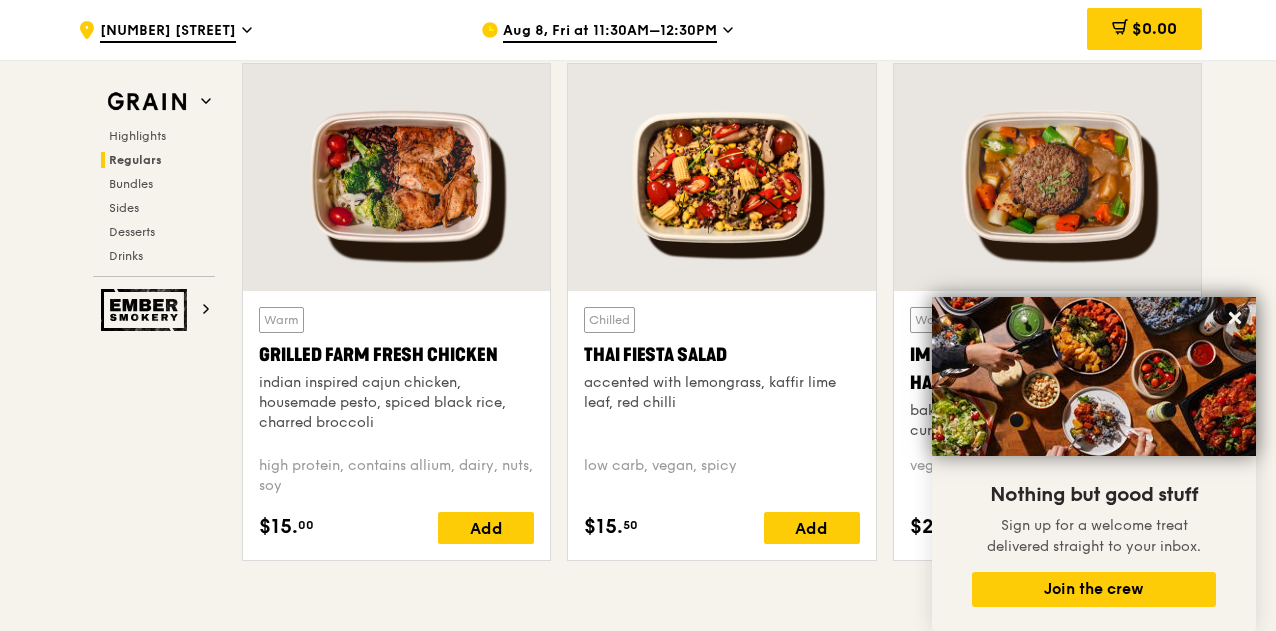 click 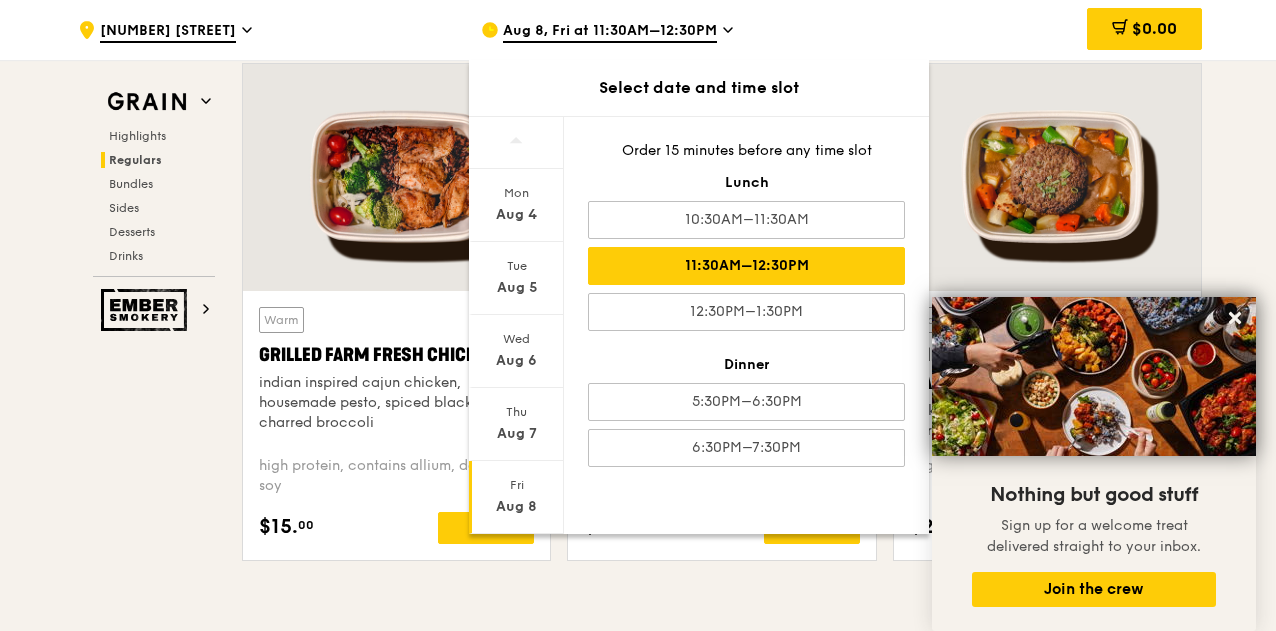 click on "$0.00" at bounding box center (1041, 30) 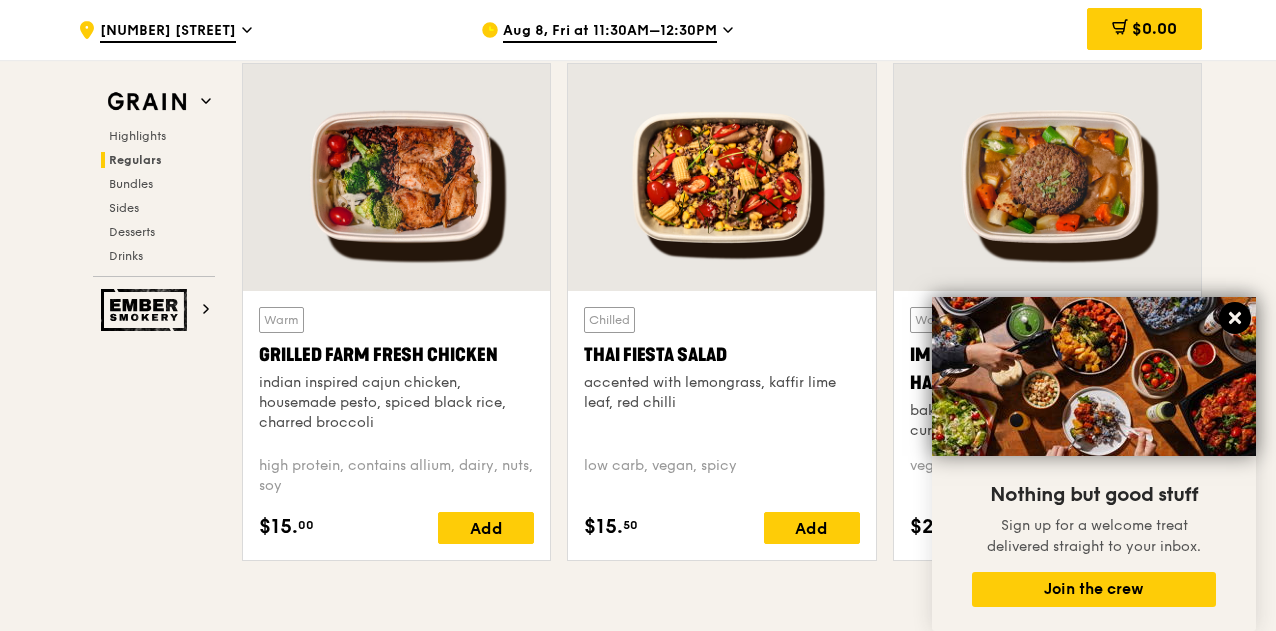click 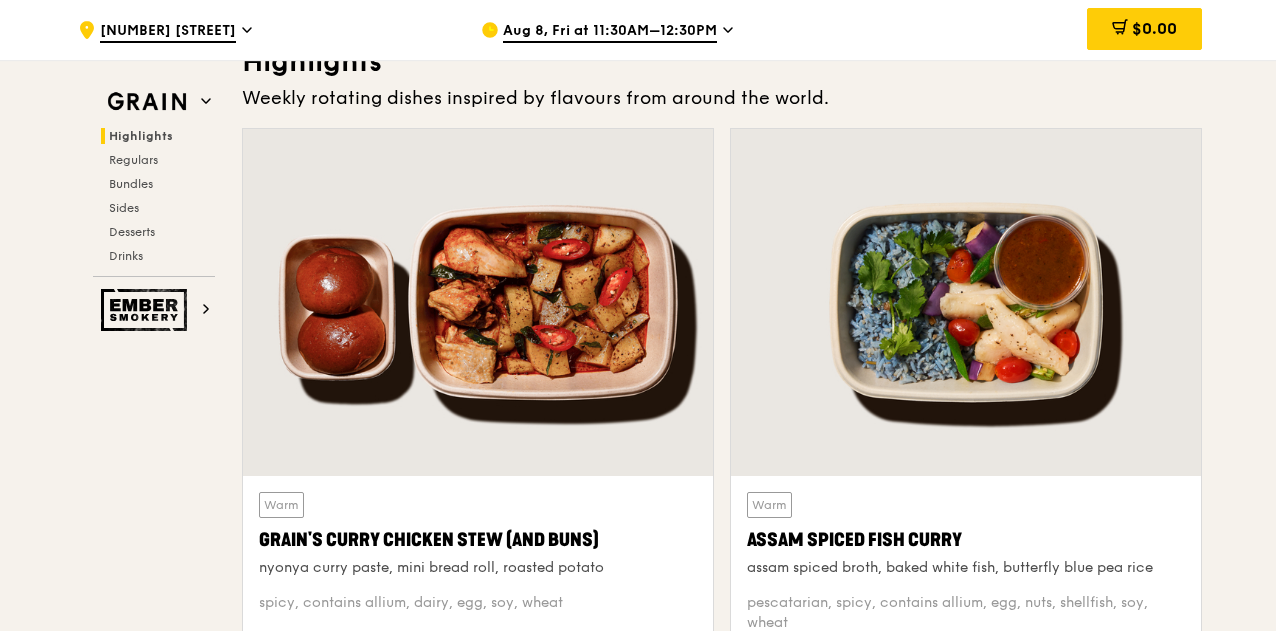 scroll, scrollTop: 700, scrollLeft: 0, axis: vertical 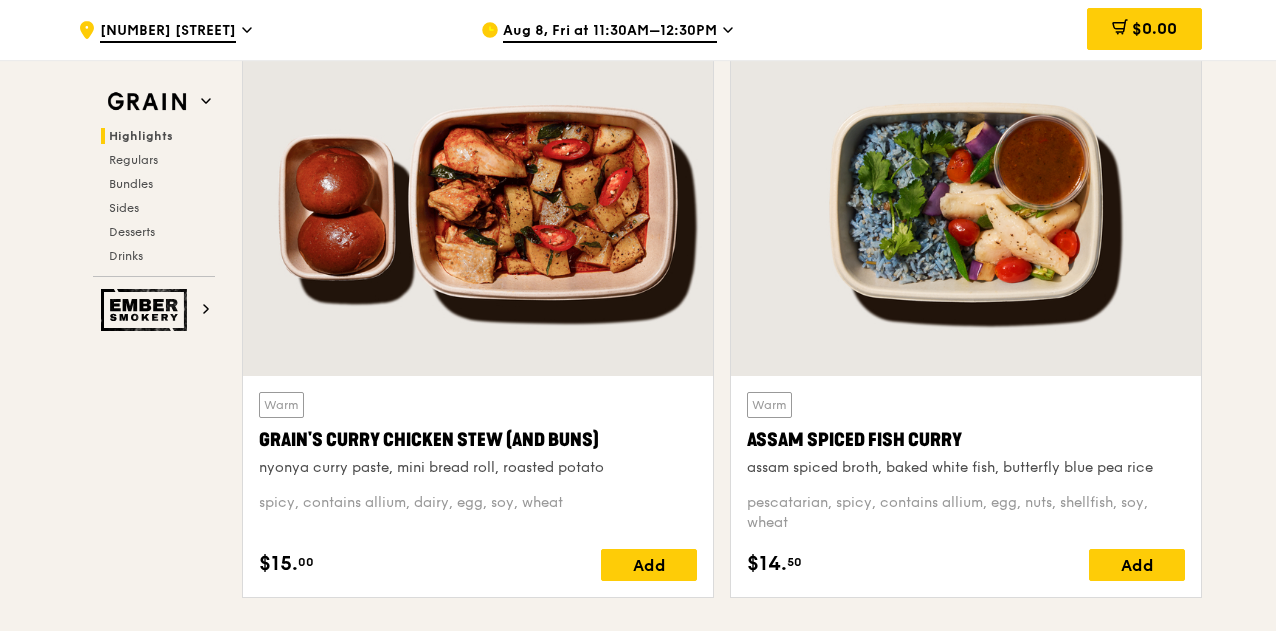 click at bounding box center [478, 202] 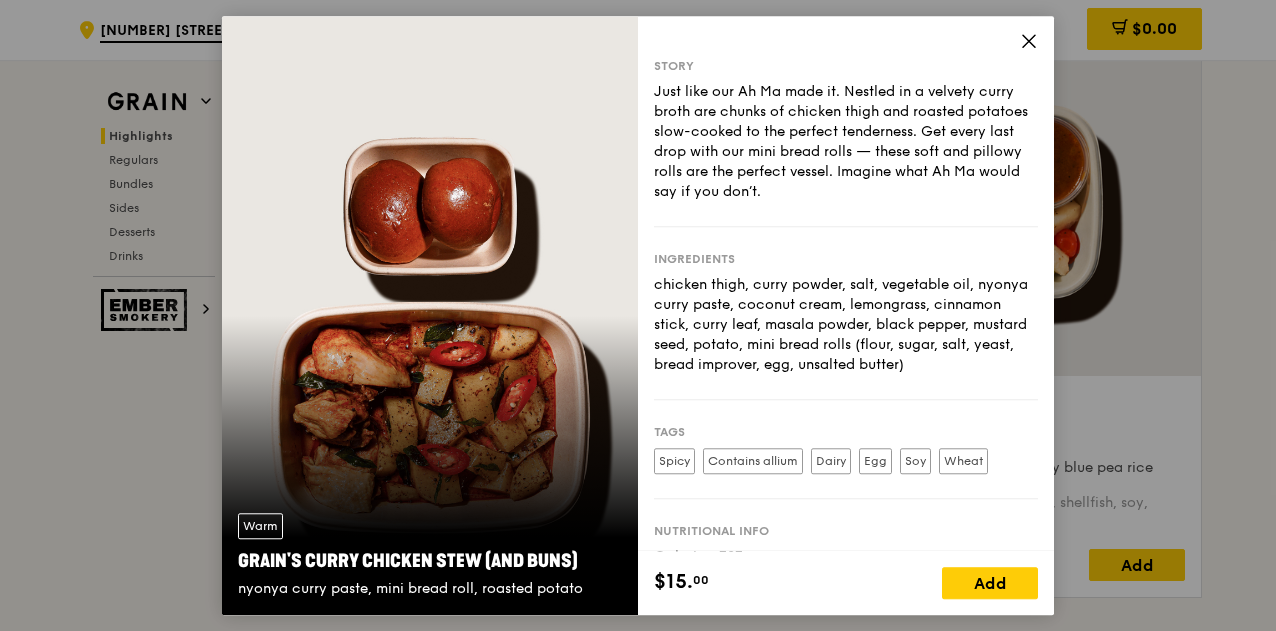 click 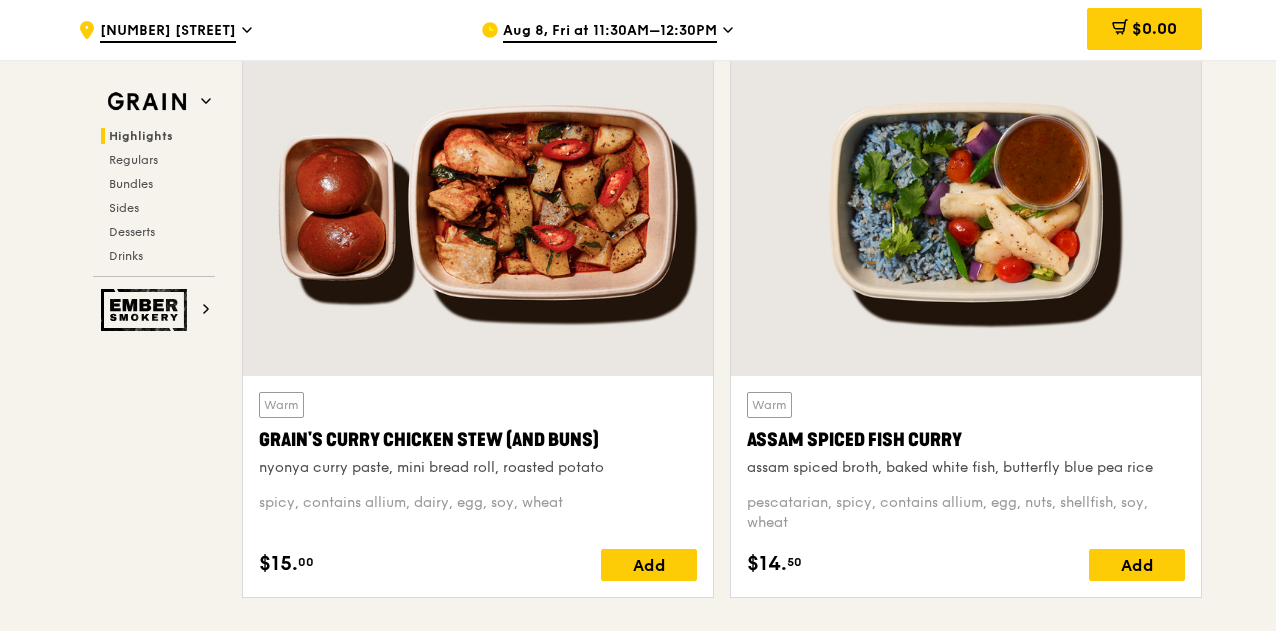 click on "438B Alexandra Road
[DATE], [DAY] at [TIME]–[TIME]
$0.00
Grain
Highlights
Regulars
Bundles
Sides
Desserts
Drinks
Ember Smokery
Meet the new Grain The Grain that loves to play. With ingredients. Flavours. Food. The kitchen is our happy place, where we experiment and cook up wholesome dishes that surprise and delight. And at the end of every Grain meal comes: “What will we  eat next?”
Highlights
Warm
$15.
00" at bounding box center [638, 3577] 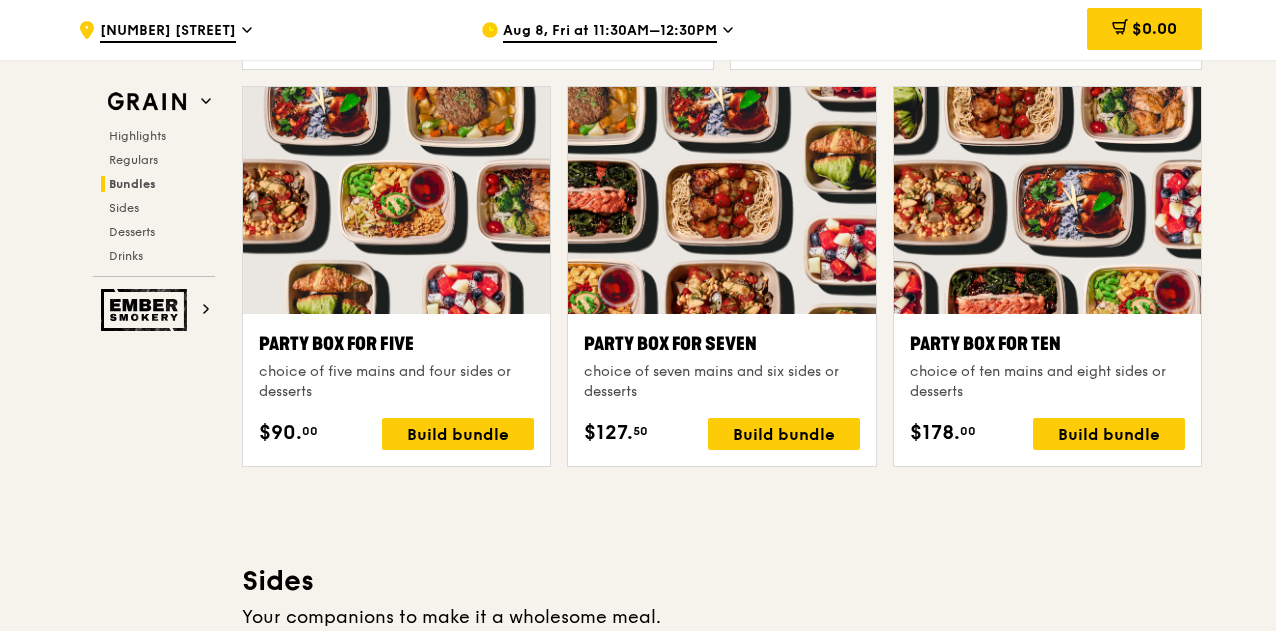scroll, scrollTop: 4000, scrollLeft: 0, axis: vertical 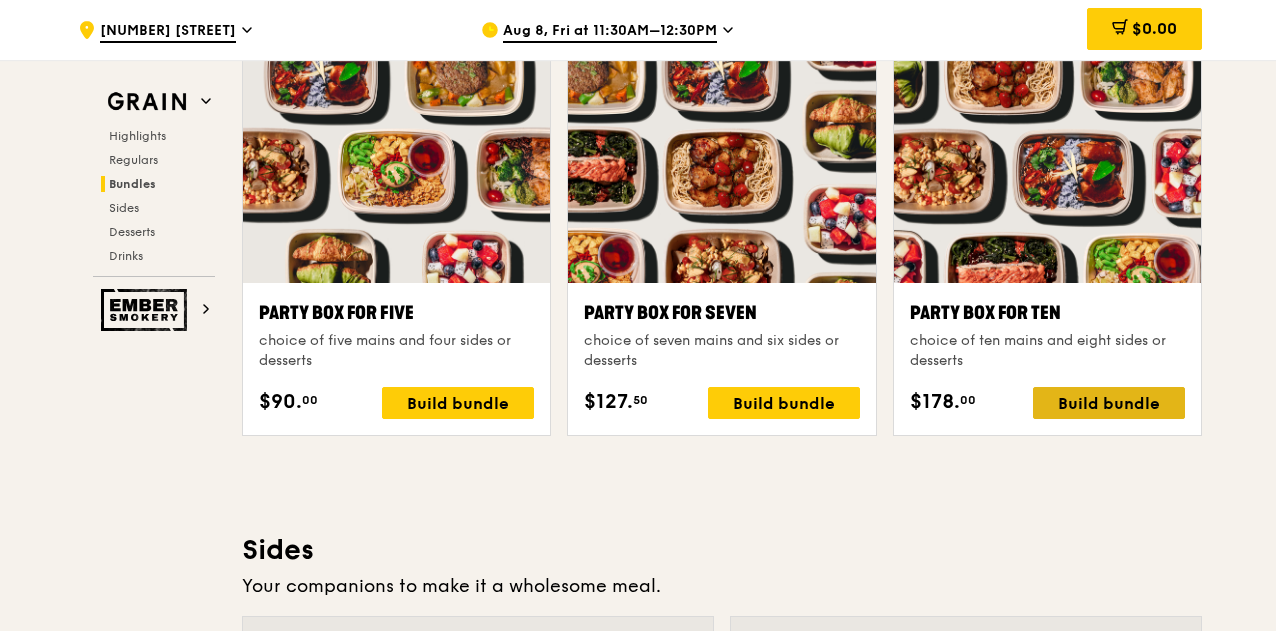 click on "Build bundle" at bounding box center [1109, 403] 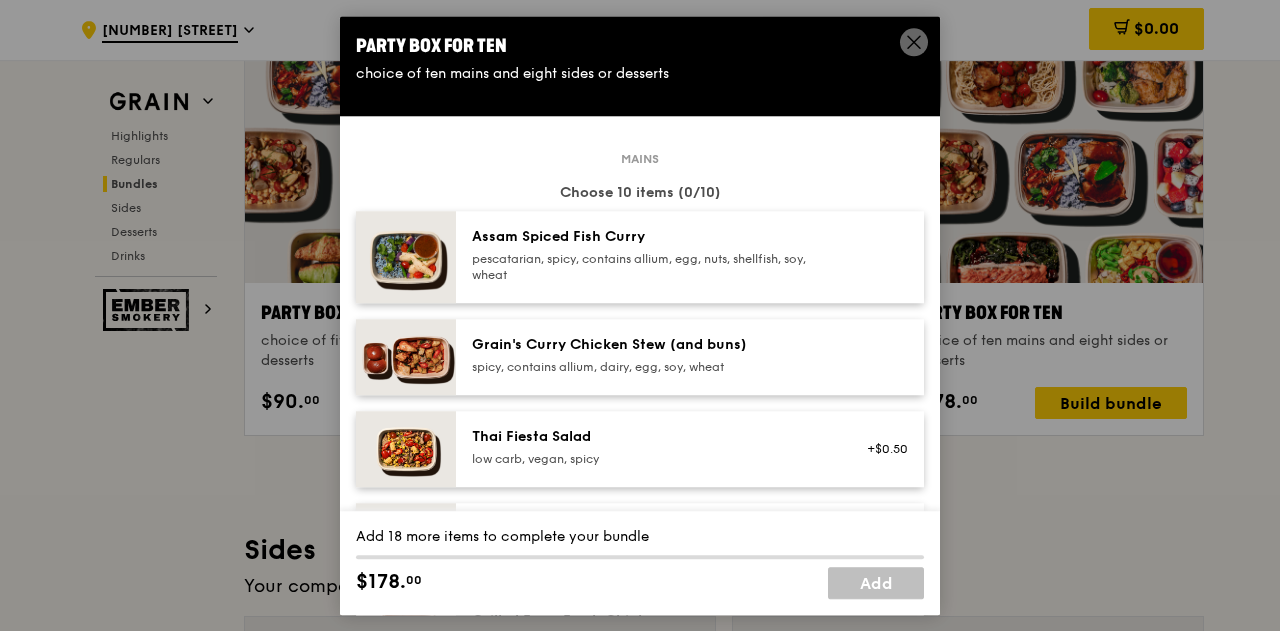 click 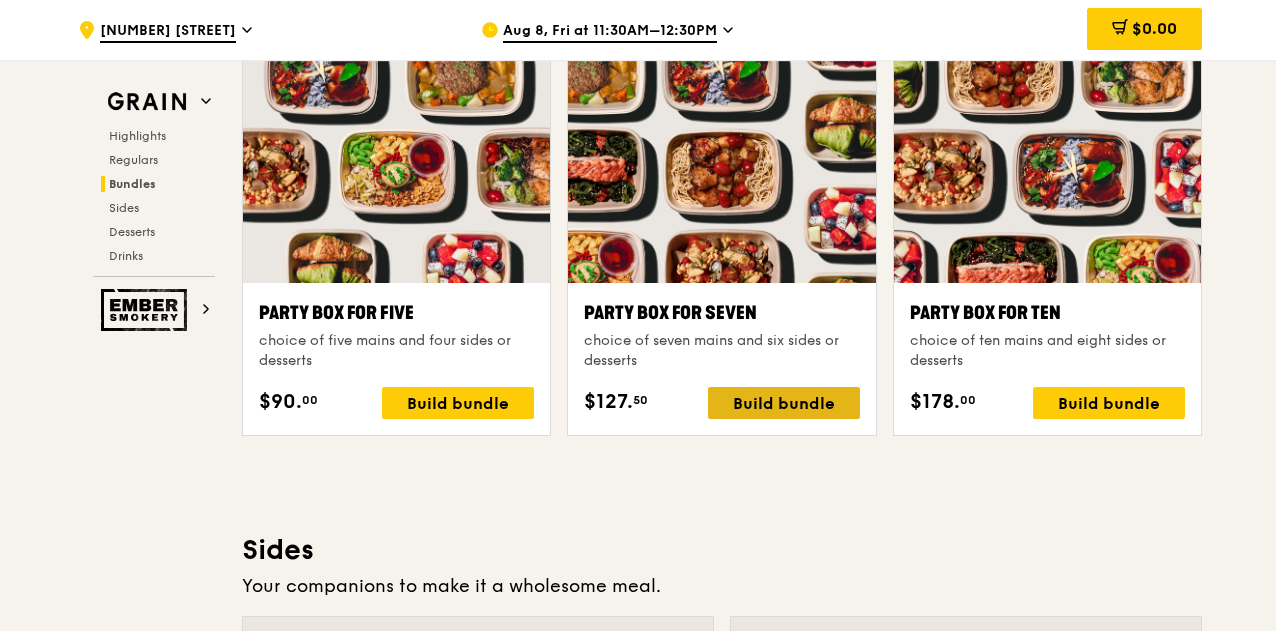 click on "Build bundle" at bounding box center (784, 403) 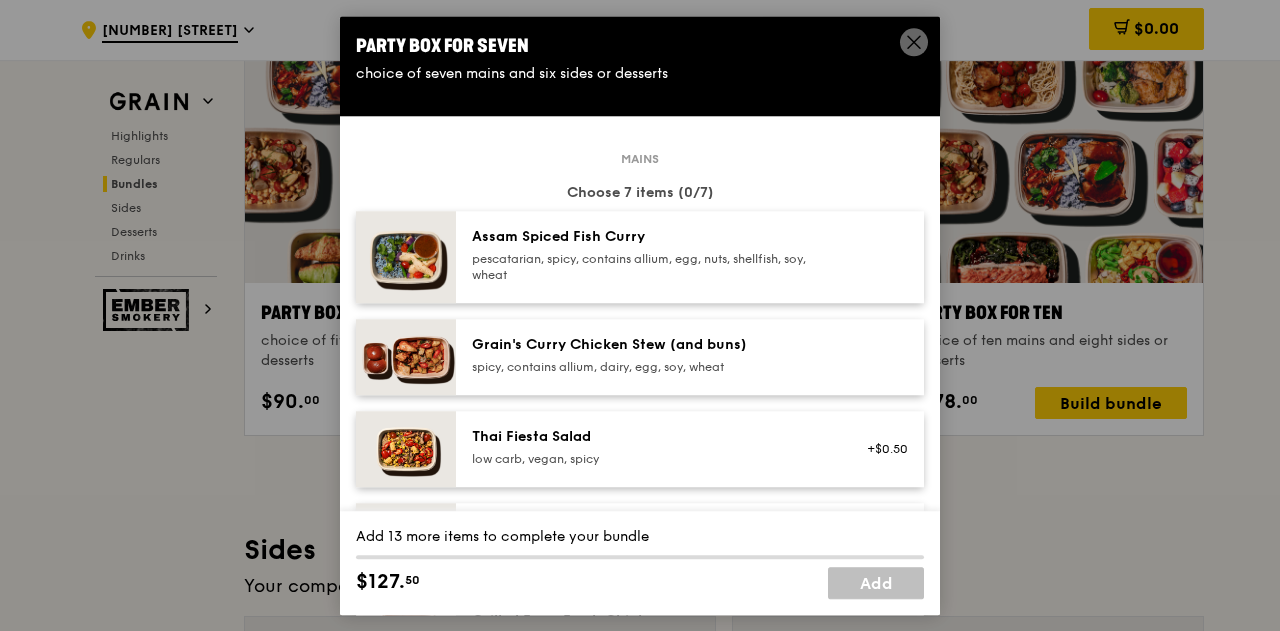 click 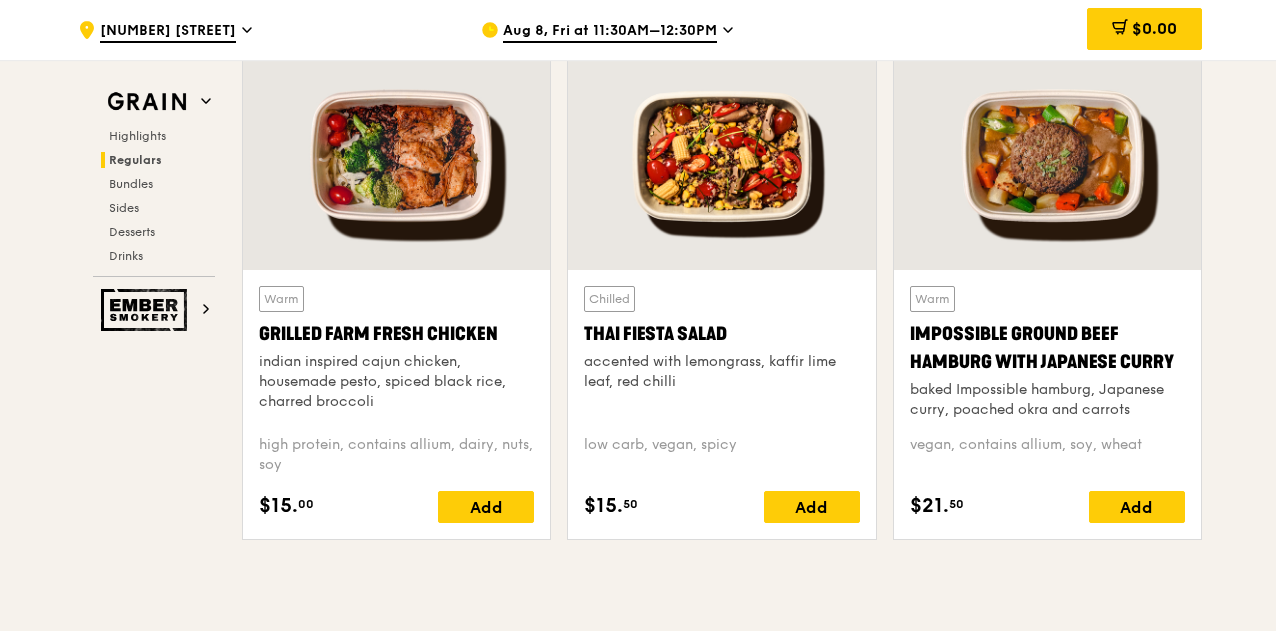 scroll, scrollTop: 2300, scrollLeft: 0, axis: vertical 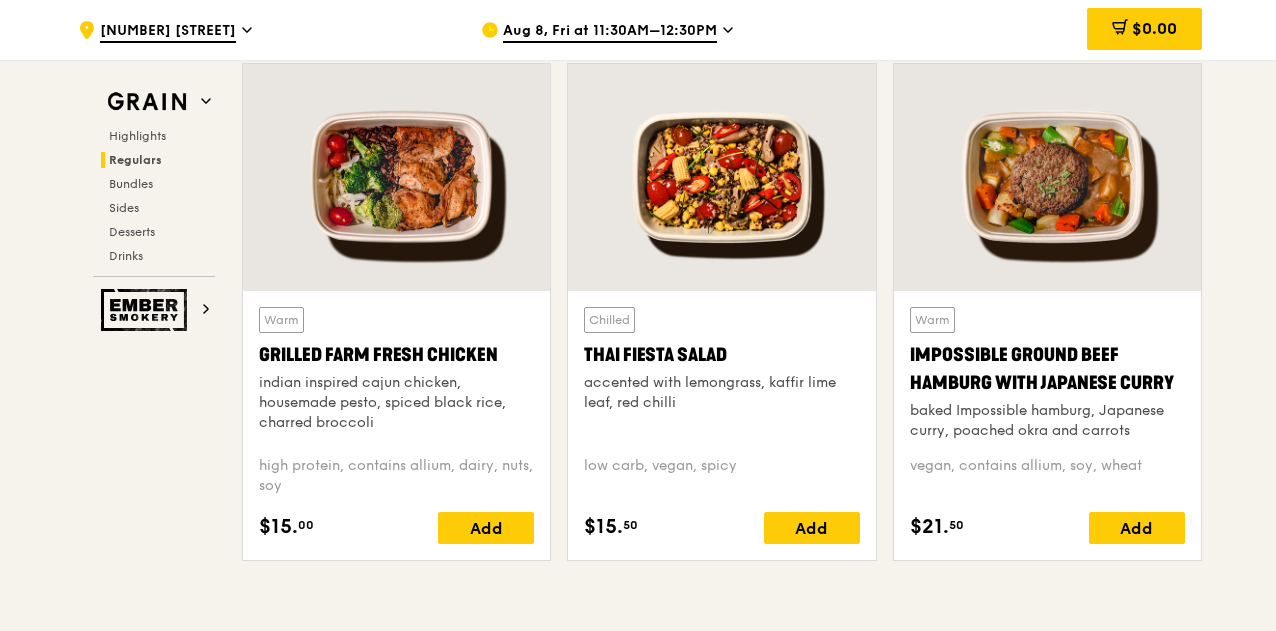click on "indian inspired cajun chicken, housemade pesto, spiced black rice, charred broccoli" at bounding box center [396, 403] 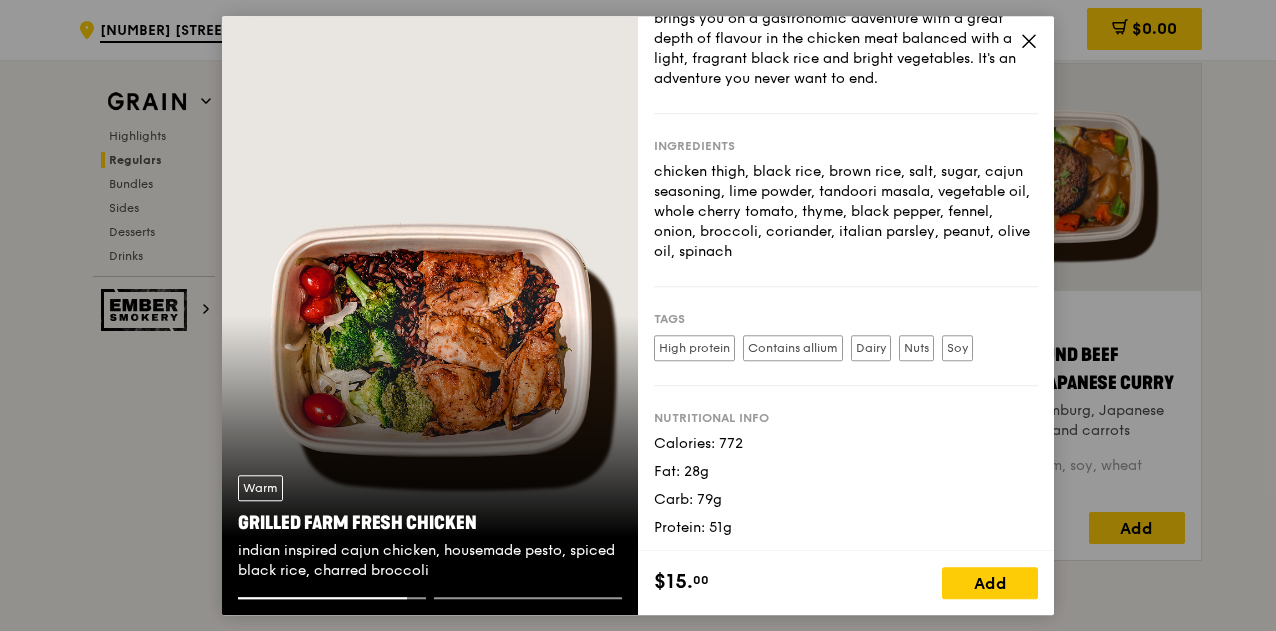 scroll, scrollTop: 0, scrollLeft: 0, axis: both 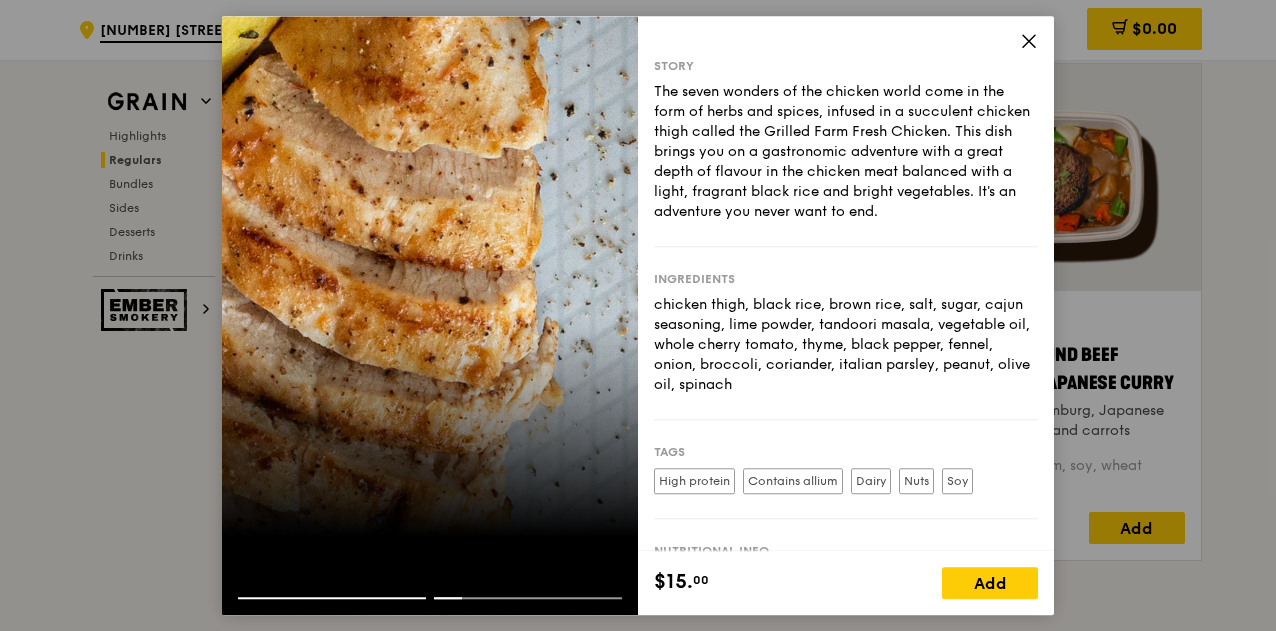 click 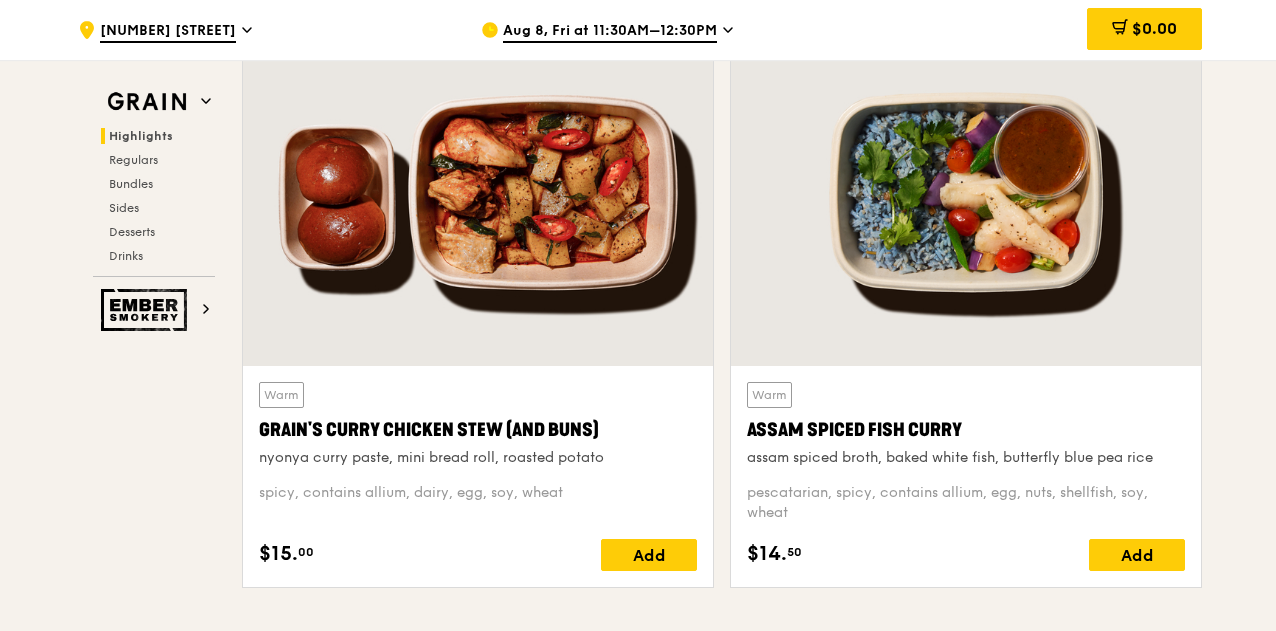 scroll, scrollTop: 600, scrollLeft: 0, axis: vertical 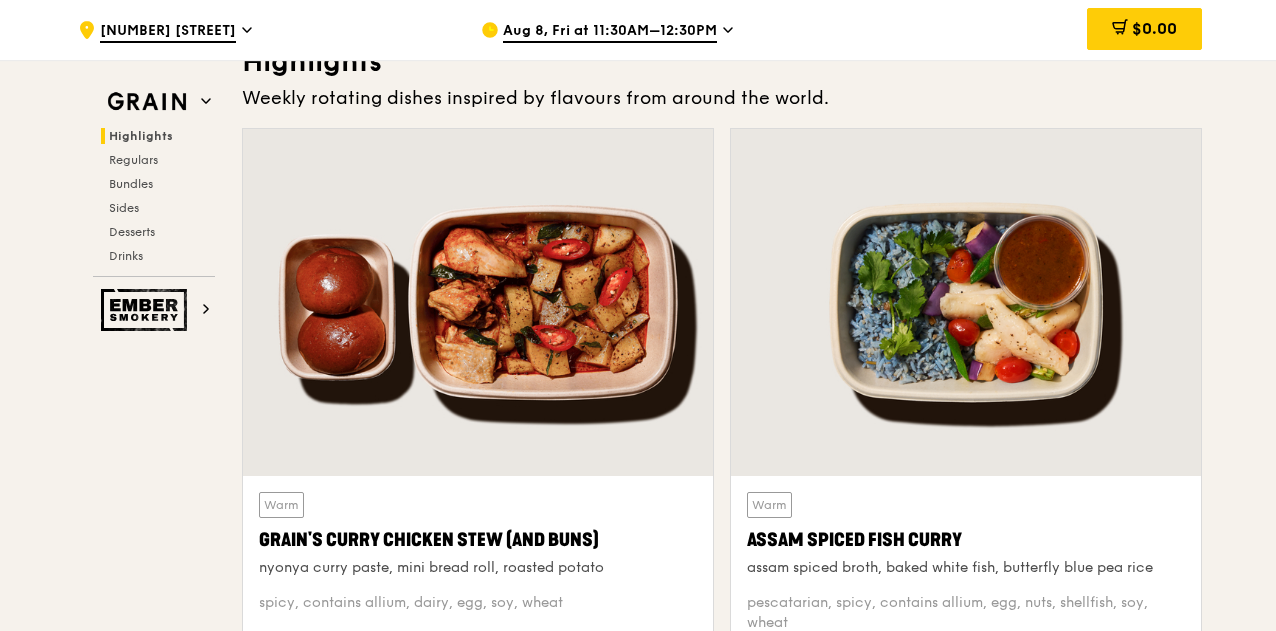 click at bounding box center (478, 302) 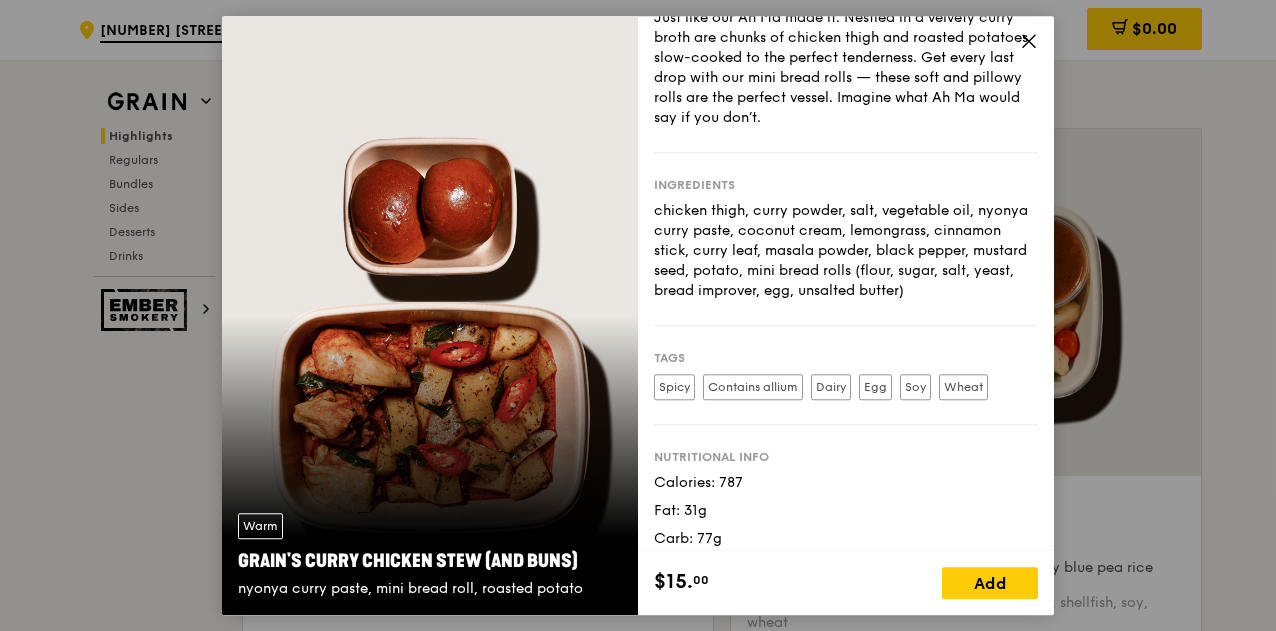 scroll, scrollTop: 133, scrollLeft: 0, axis: vertical 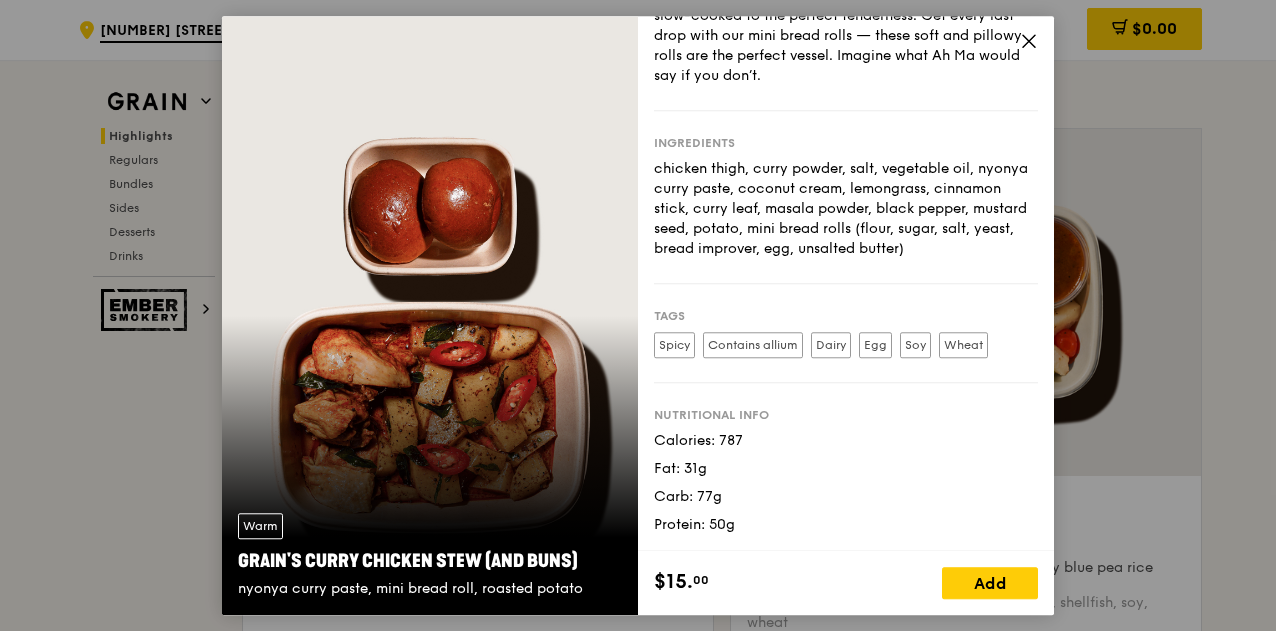 click on "Warm
Grain's Curry Chicken Stew (and buns)
nyonya curry paste, mini bread roll, roasted potato" at bounding box center [430, 556] 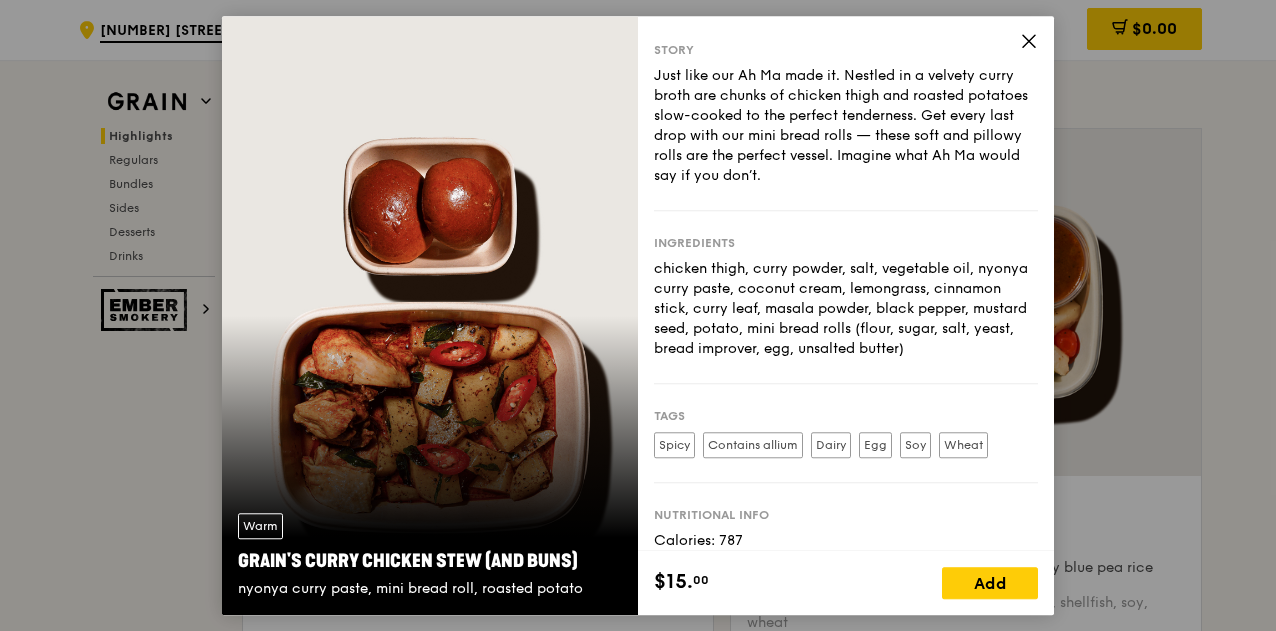 scroll, scrollTop: 0, scrollLeft: 0, axis: both 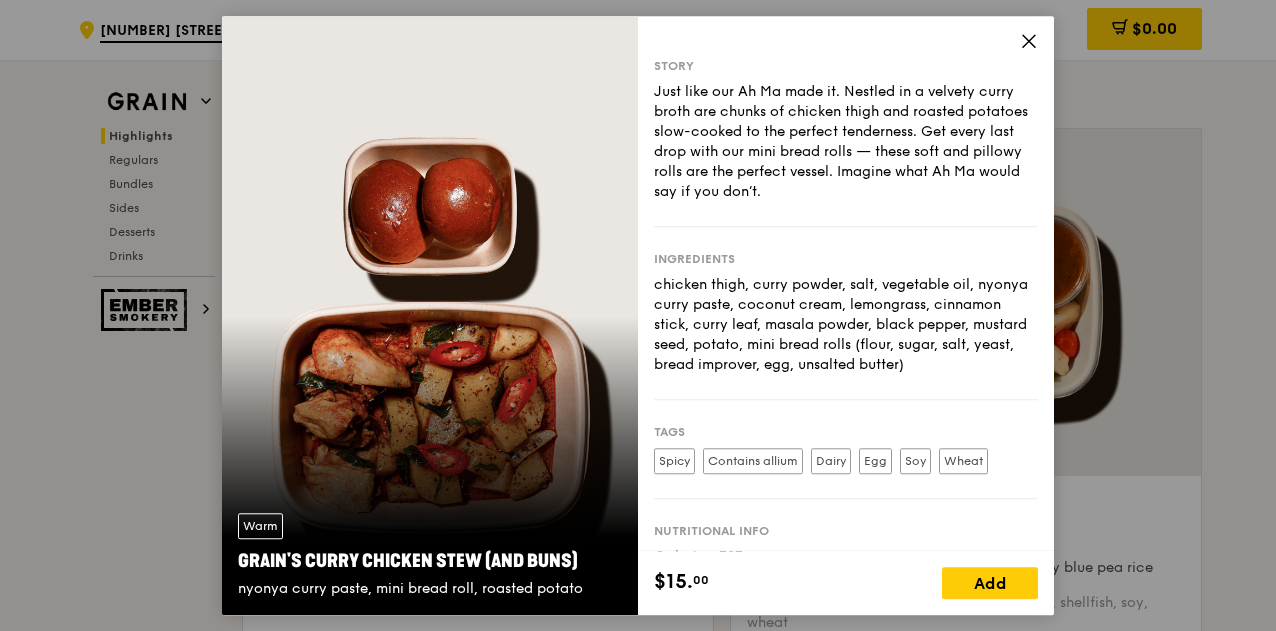 click 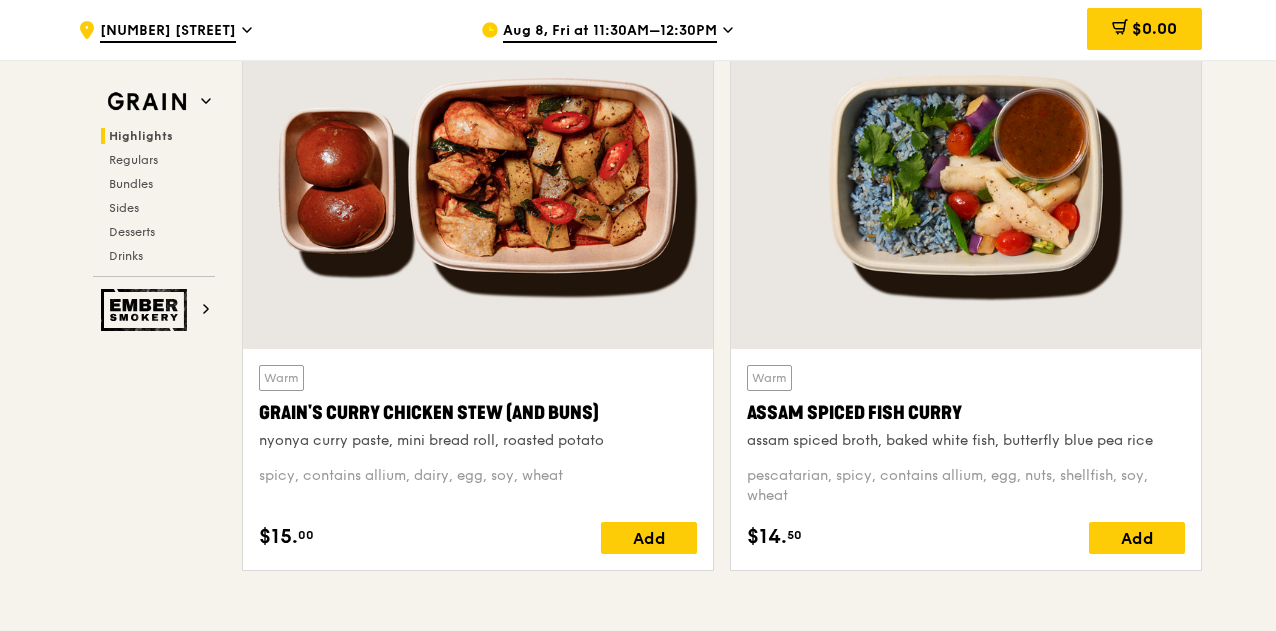 scroll, scrollTop: 800, scrollLeft: 0, axis: vertical 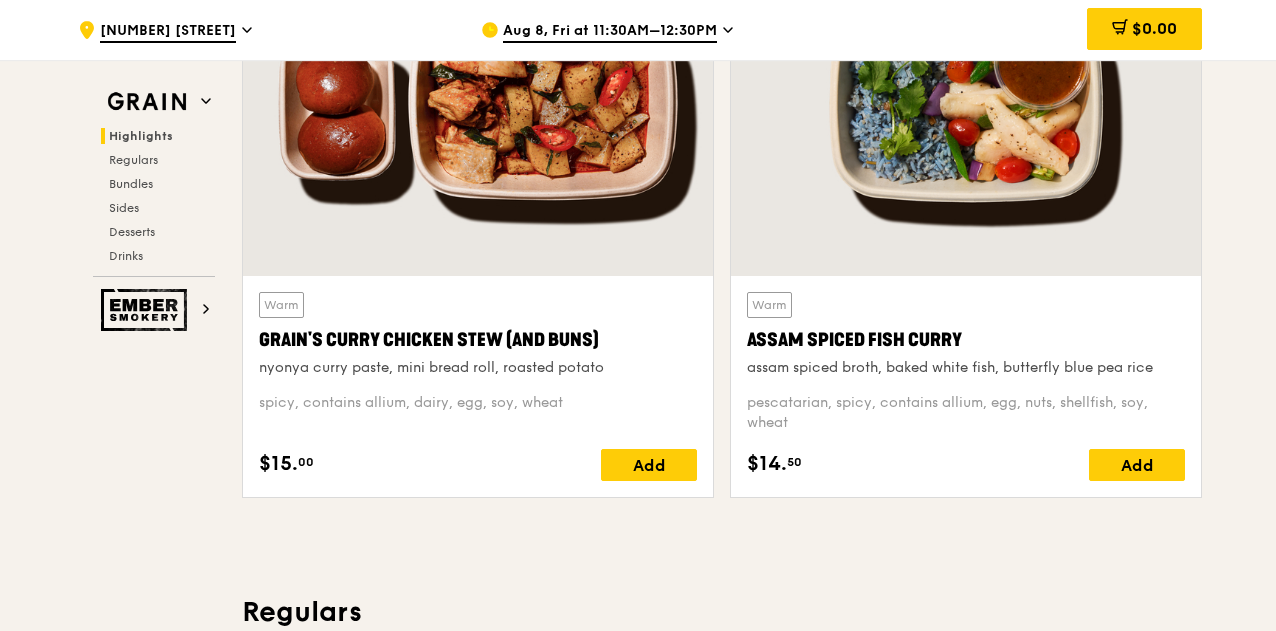click on "Grain's Curry Chicken Stew (and buns)" at bounding box center (478, 340) 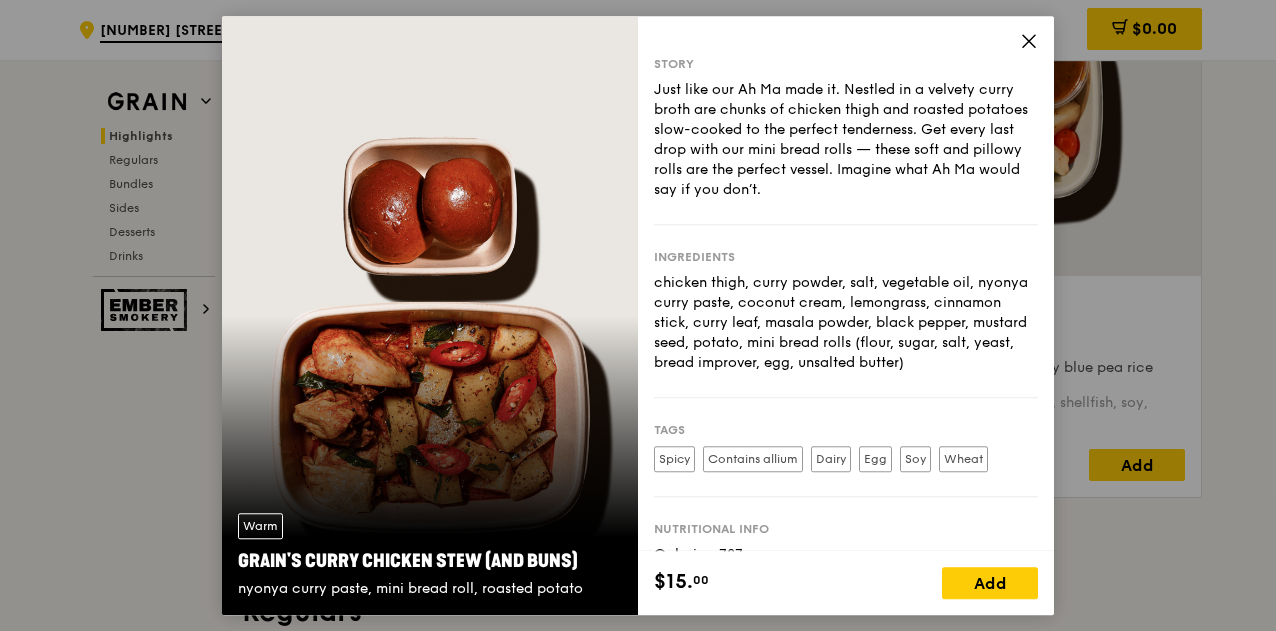 scroll, scrollTop: 0, scrollLeft: 0, axis: both 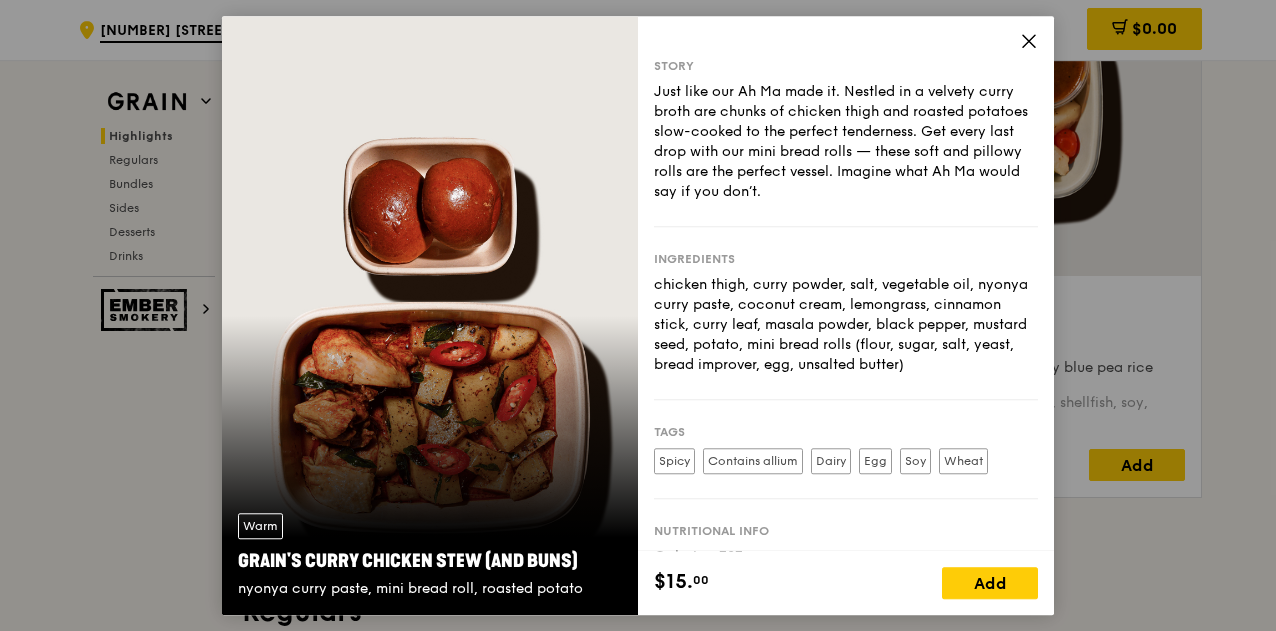 drag, startPoint x: 1037, startPoint y: 42, endPoint x: 1024, endPoint y: 40, distance: 13.152946 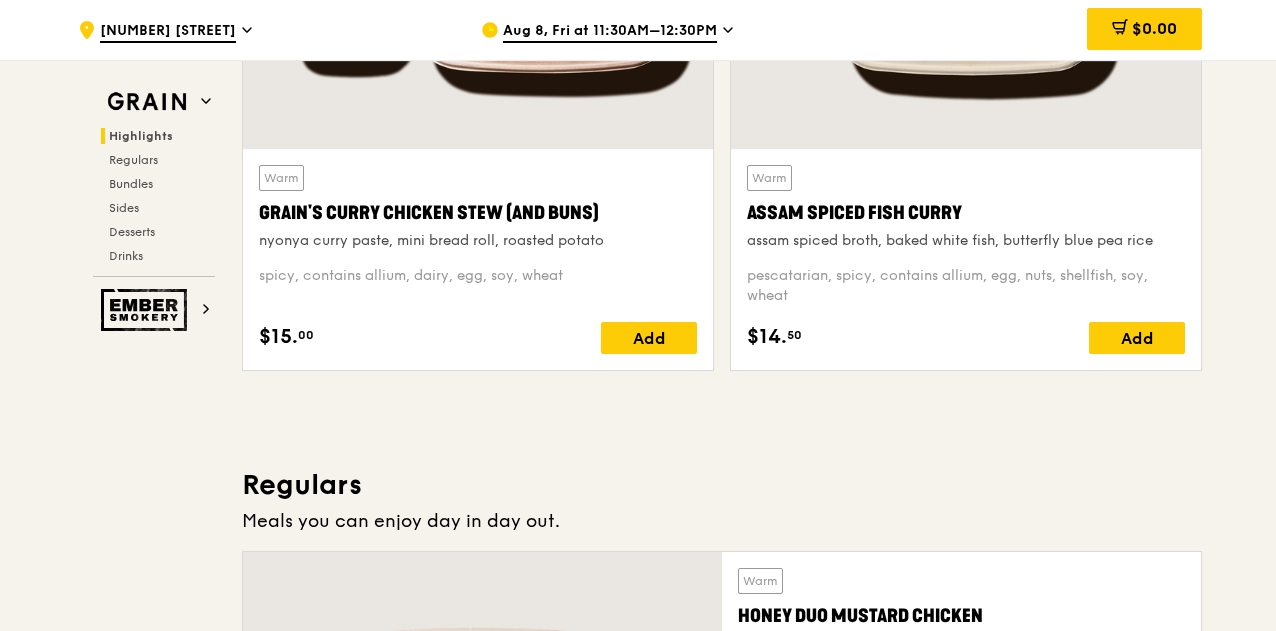 scroll, scrollTop: 900, scrollLeft: 0, axis: vertical 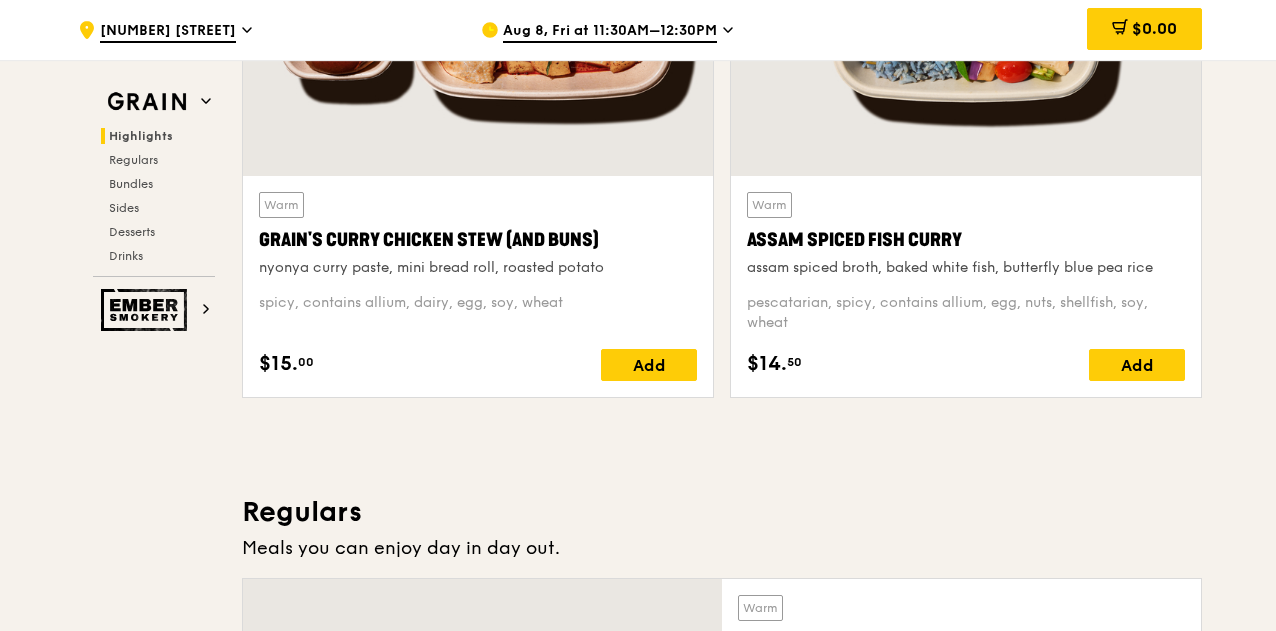 click at bounding box center (966, 2) 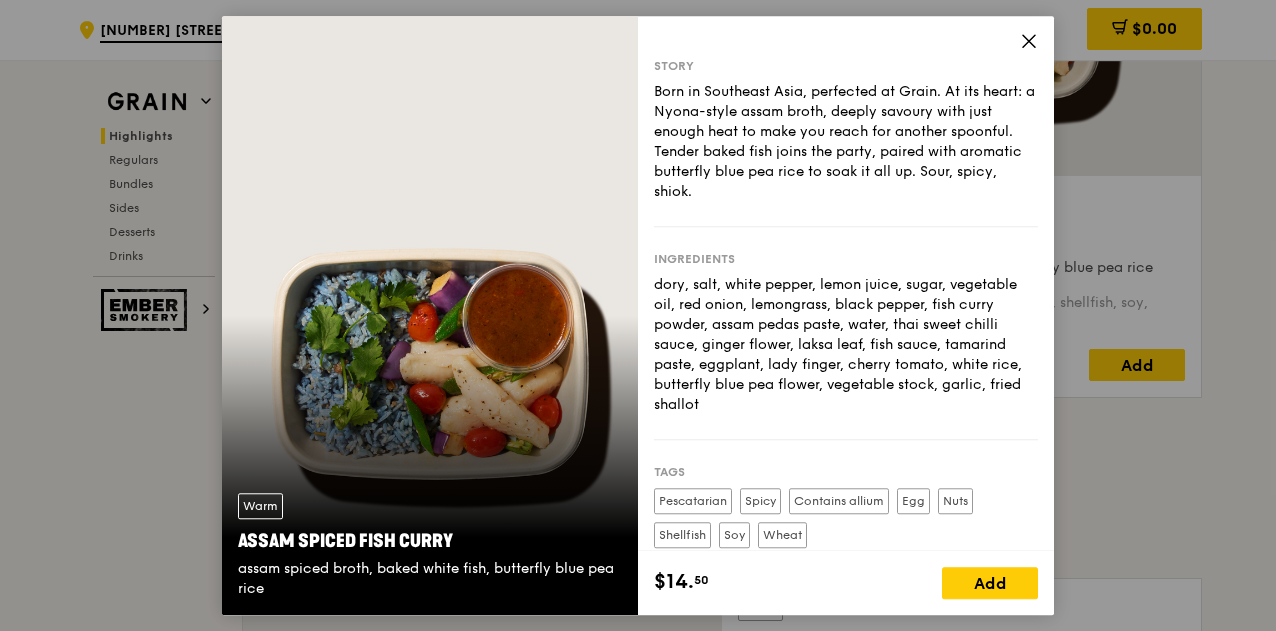 click 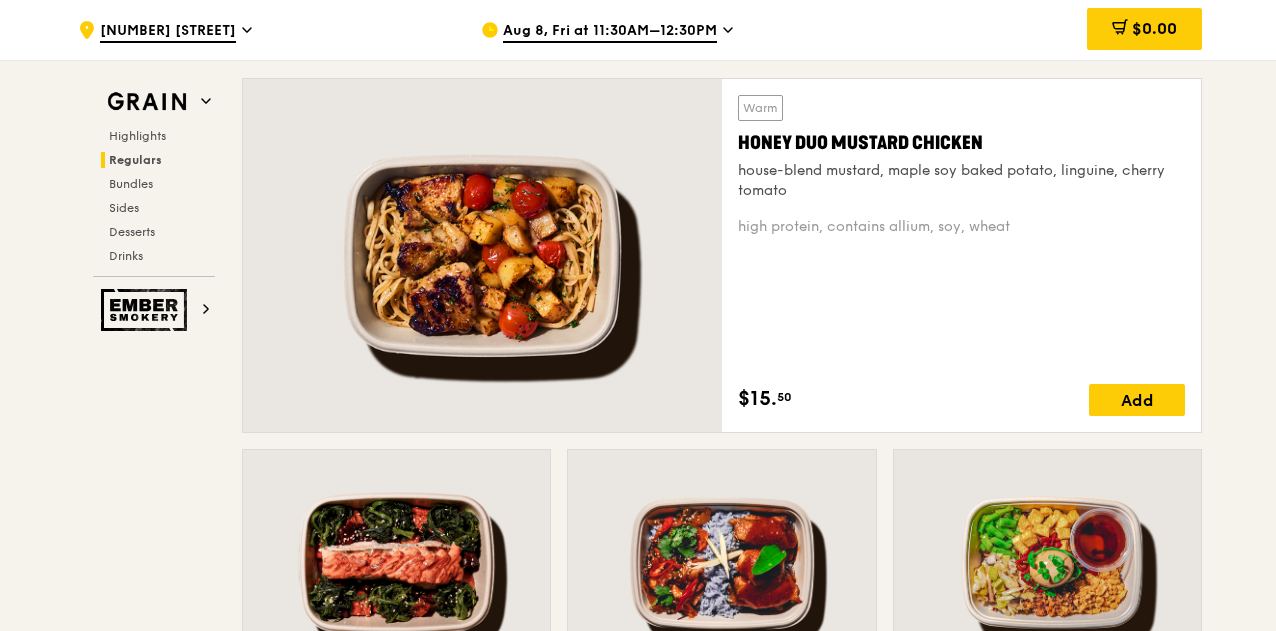 scroll, scrollTop: 1300, scrollLeft: 0, axis: vertical 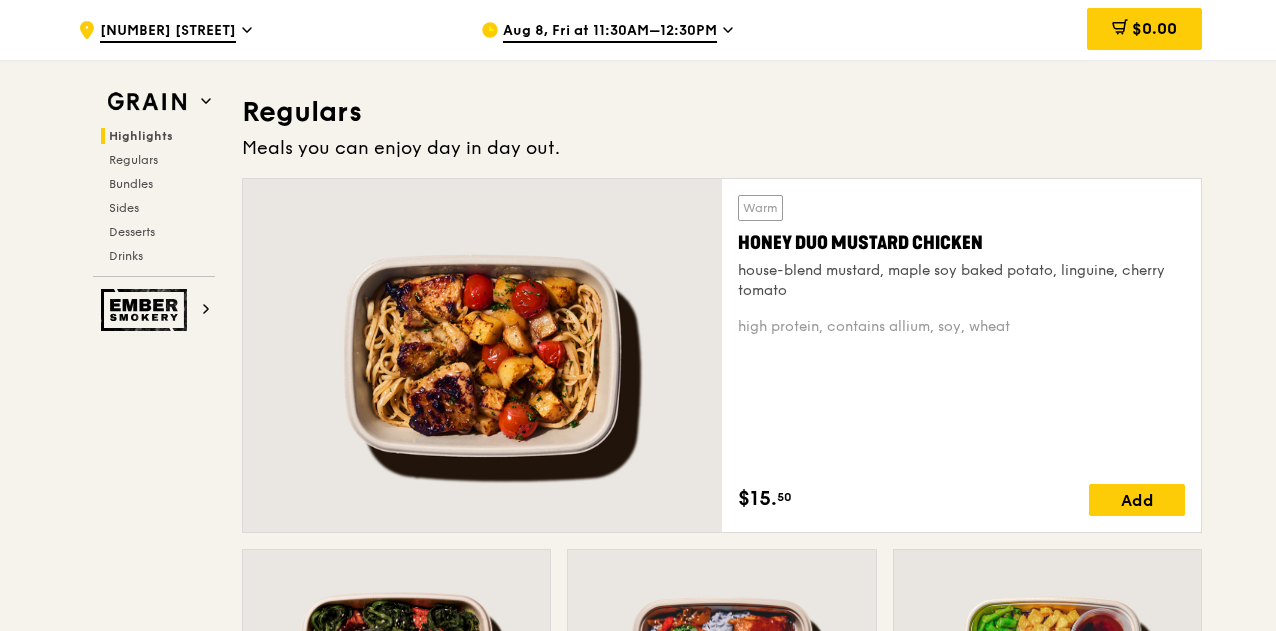 click at bounding box center (482, 355) 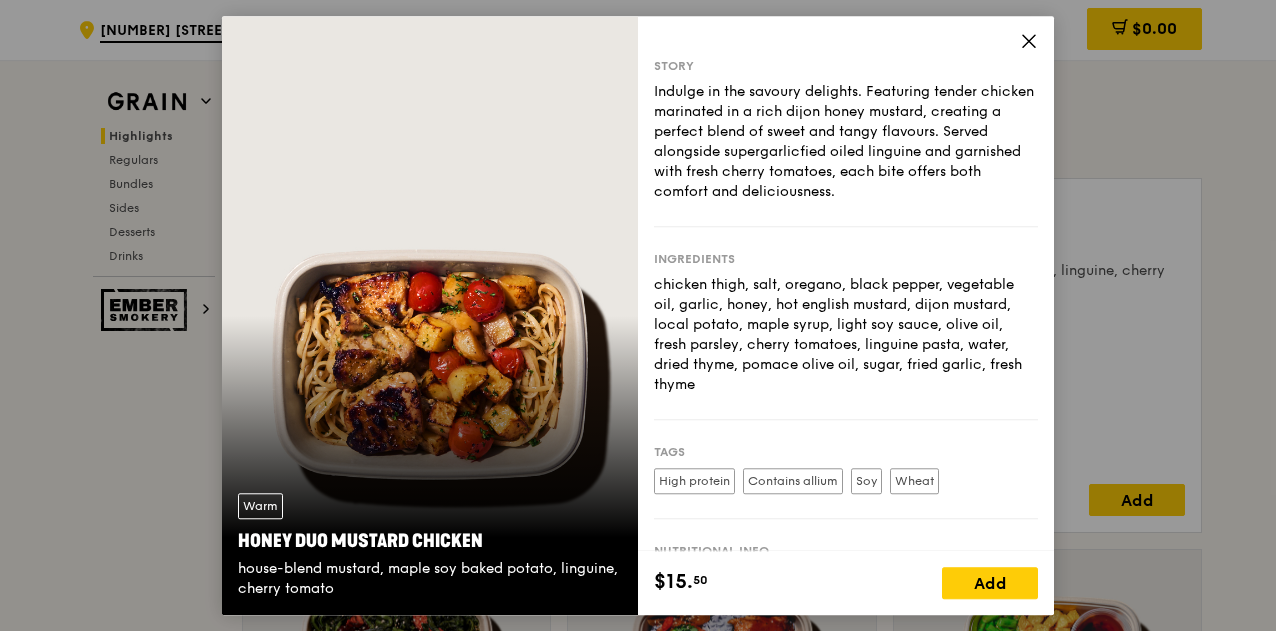 click 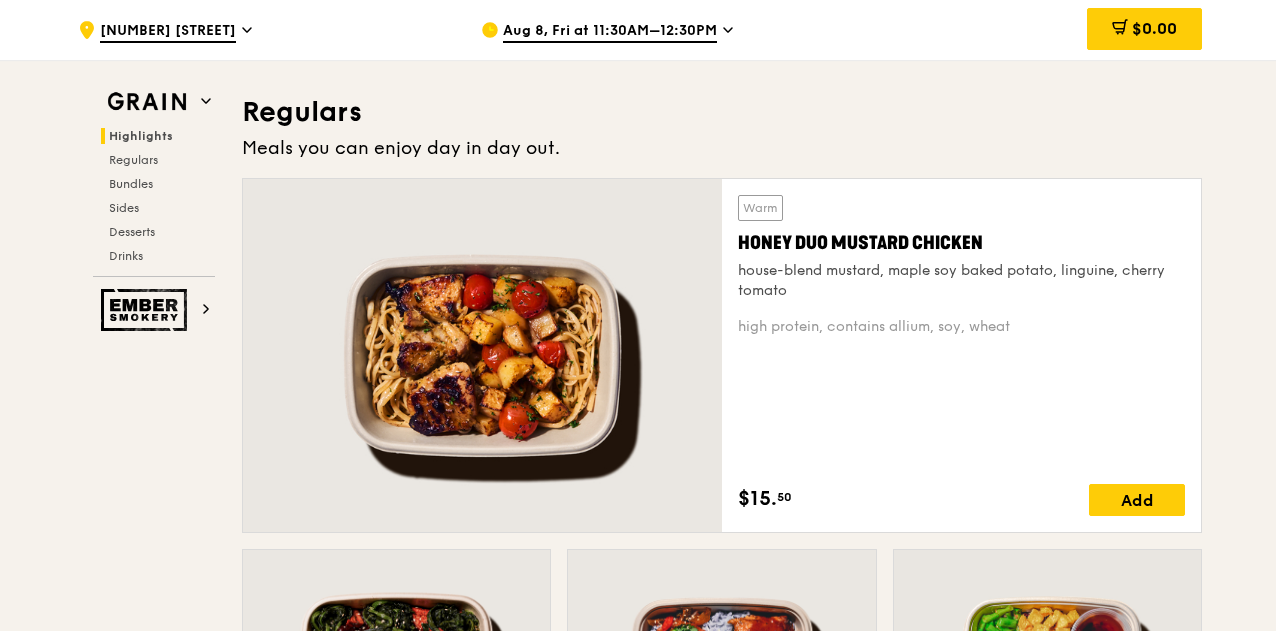drag, startPoint x: 840, startPoint y: 158, endPoint x: 994, endPoint y: 231, distance: 170.42593 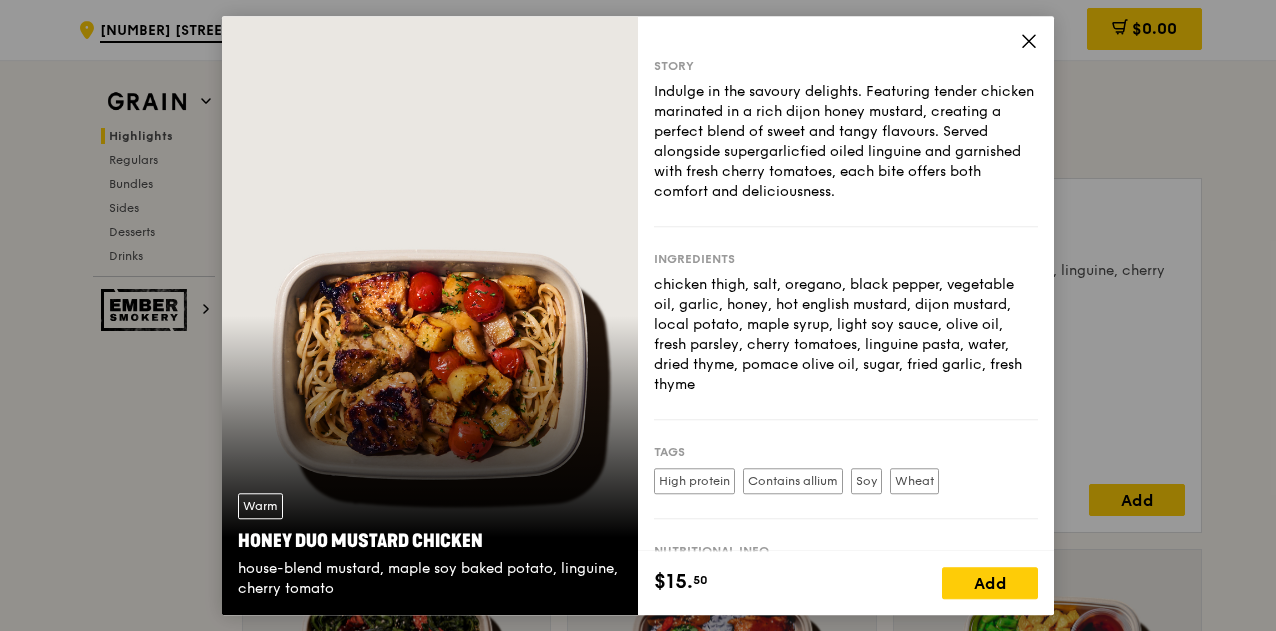 drag, startPoint x: 1180, startPoint y: 117, endPoint x: 1170, endPoint y: 120, distance: 10.440307 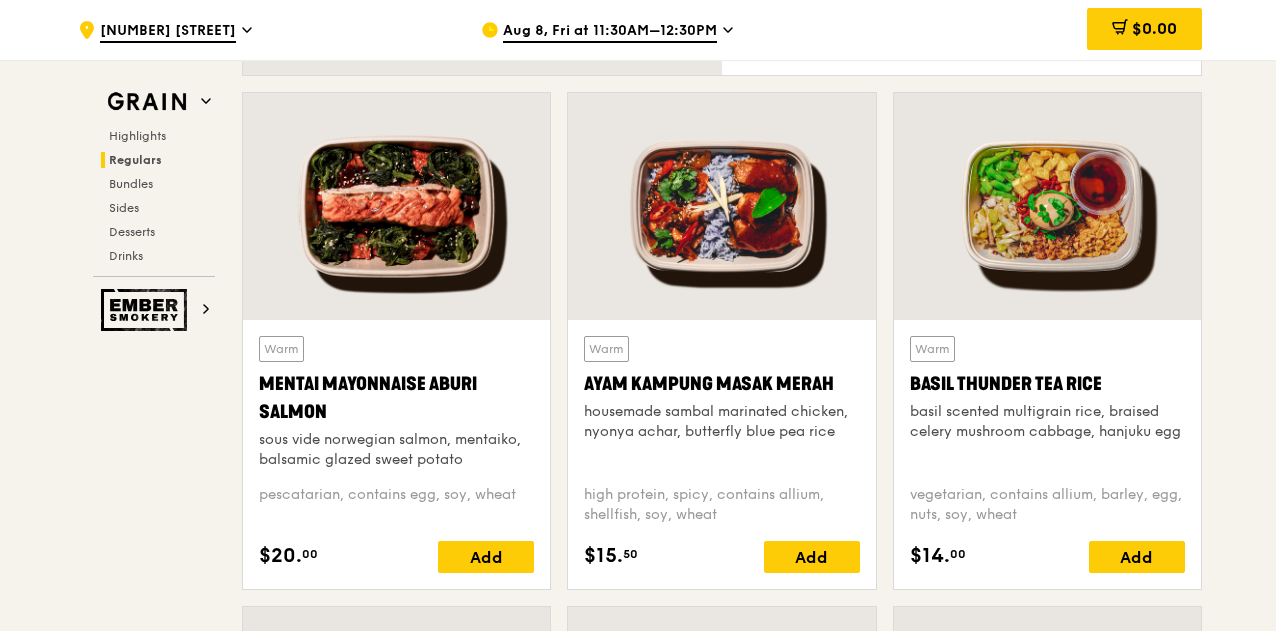 scroll, scrollTop: 1800, scrollLeft: 0, axis: vertical 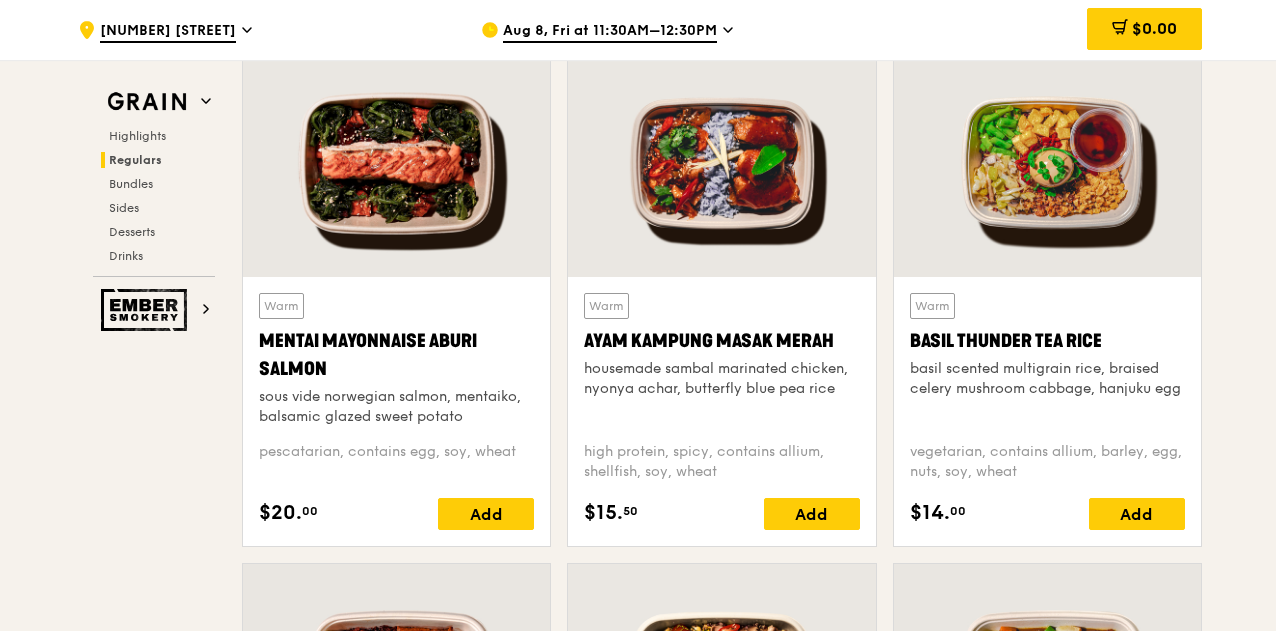 click at bounding box center (396, 163) 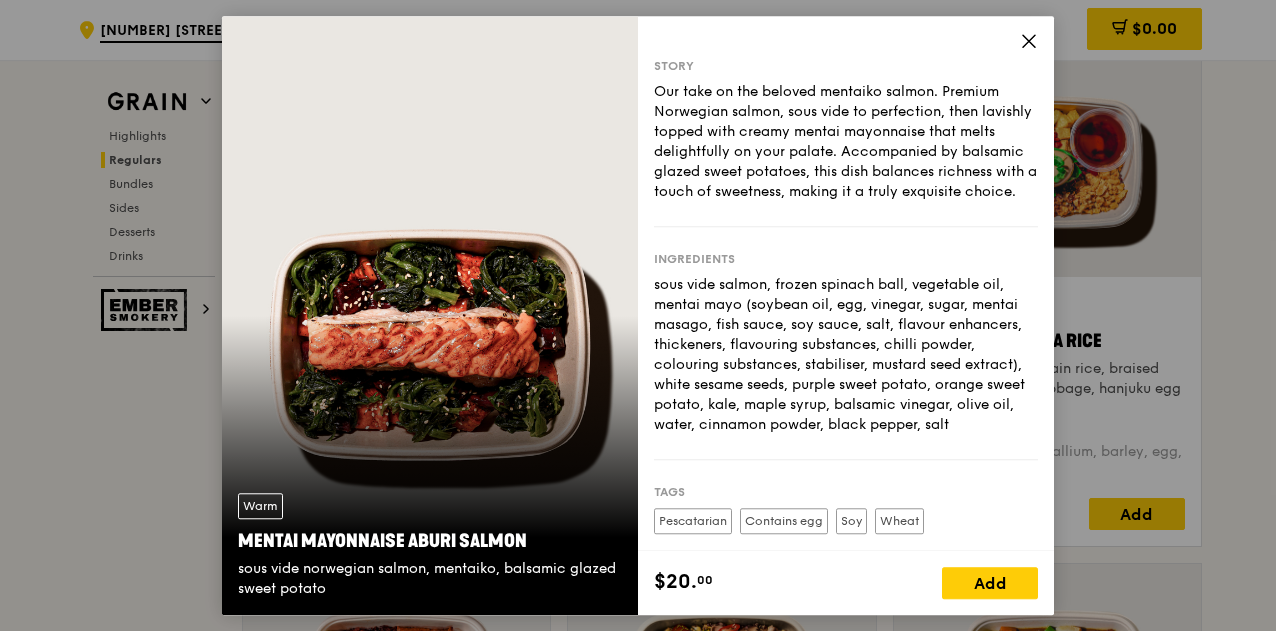 click 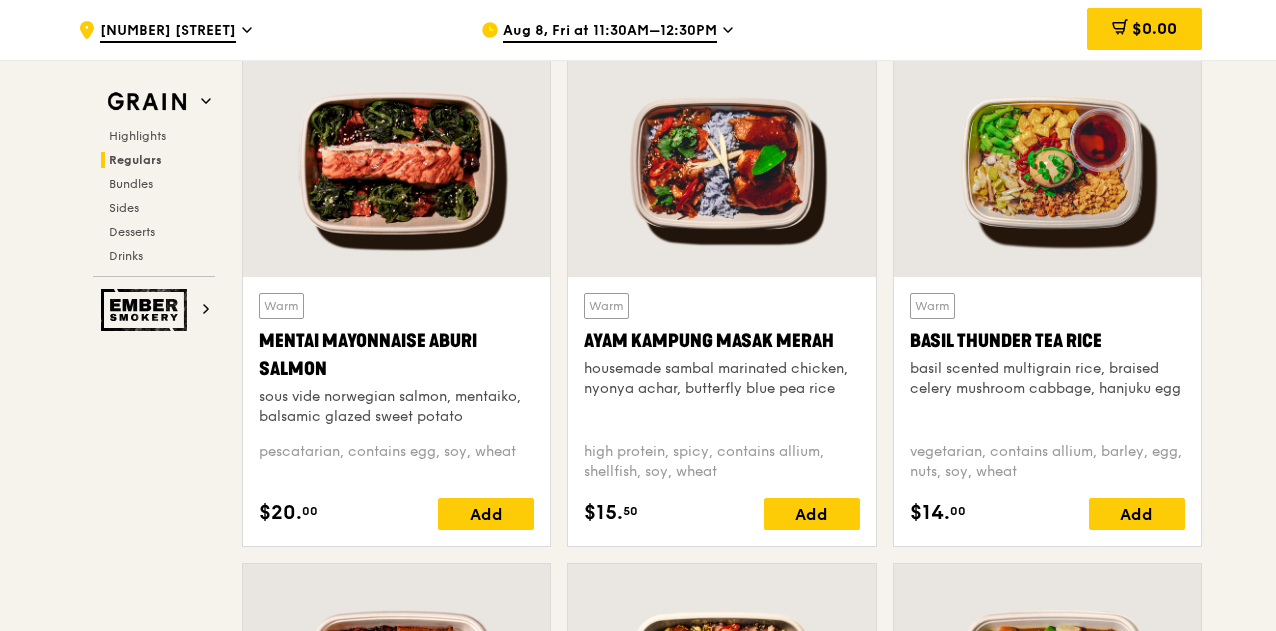 click at bounding box center (721, 163) 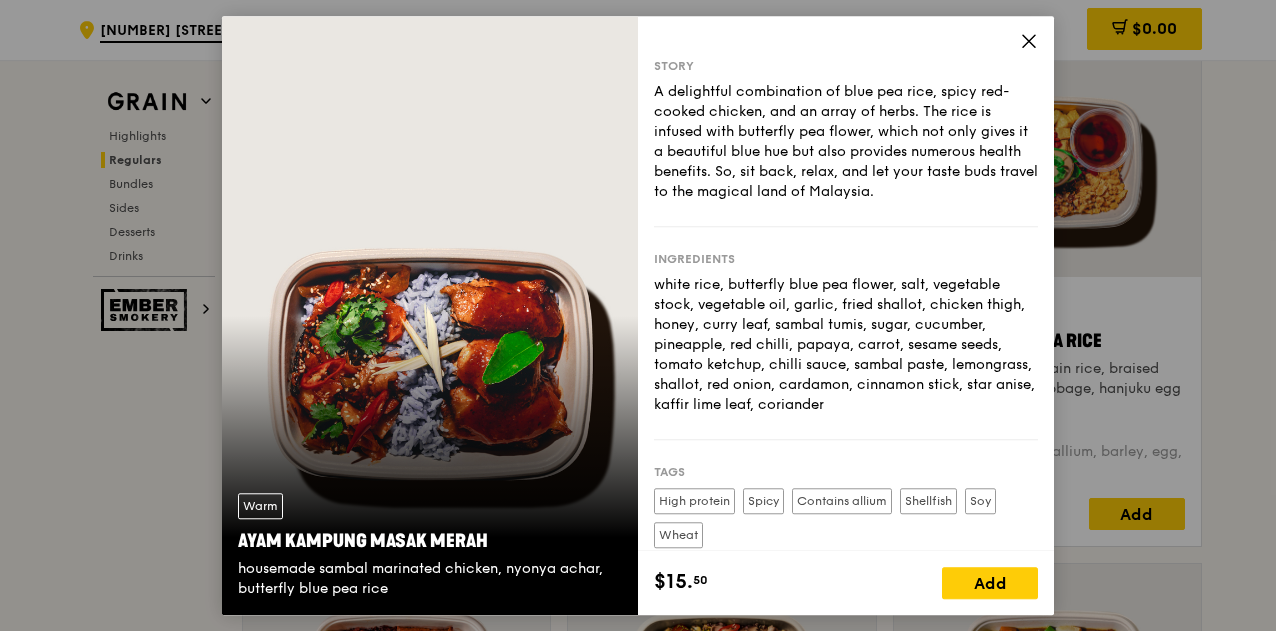 click on "A delightful combination of blue pea rice, spicy red-cooked chicken, and an array of herbs. The rice is infused with butterfly pea flower, which not only gives it a beautiful blue hue but also provides numerous health benefits. So, sit back, relax, and let your taste buds travel to the magical land of Malaysia." at bounding box center [846, 142] 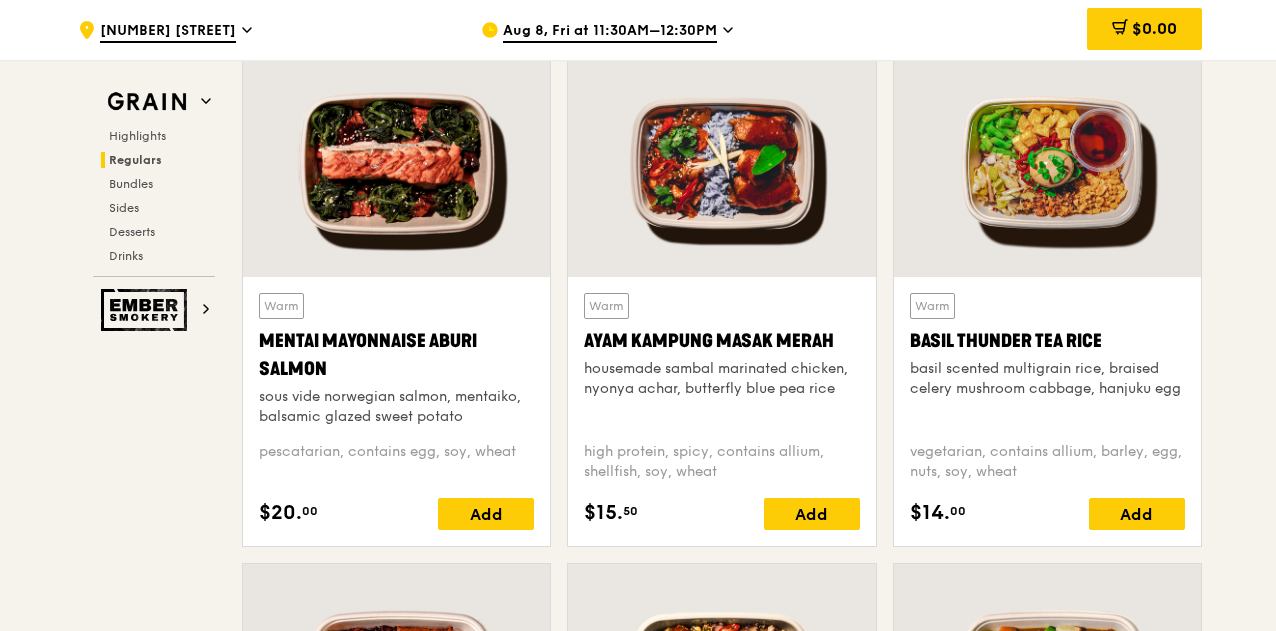 click at bounding box center (1047, 163) 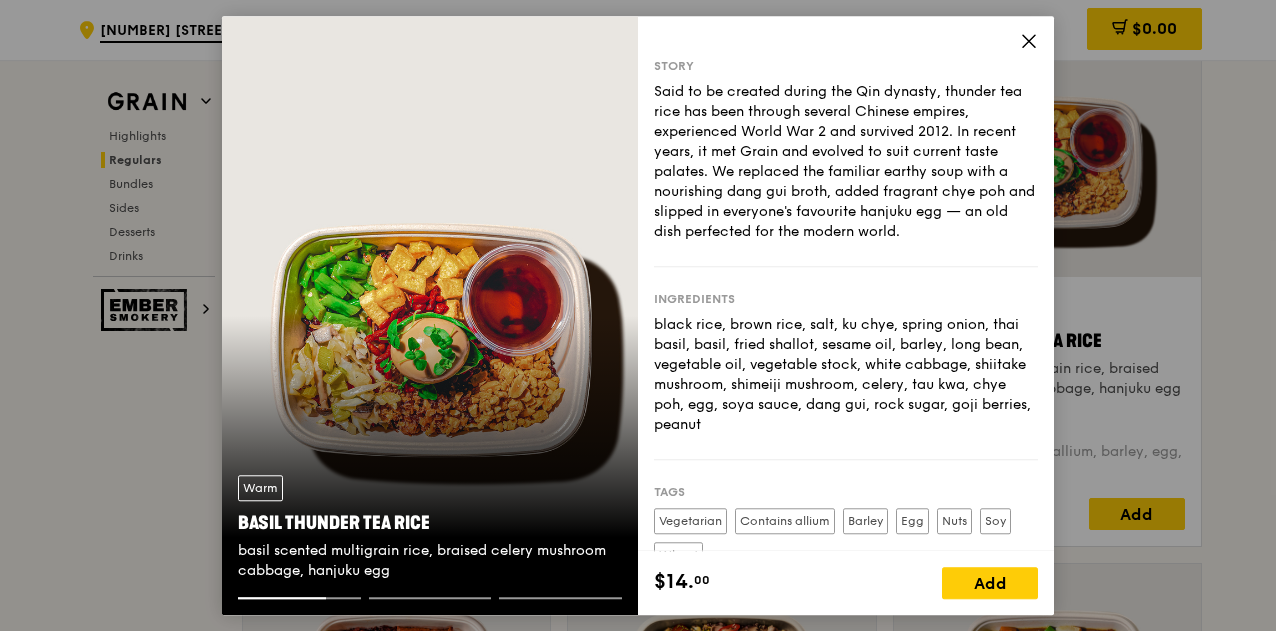 click 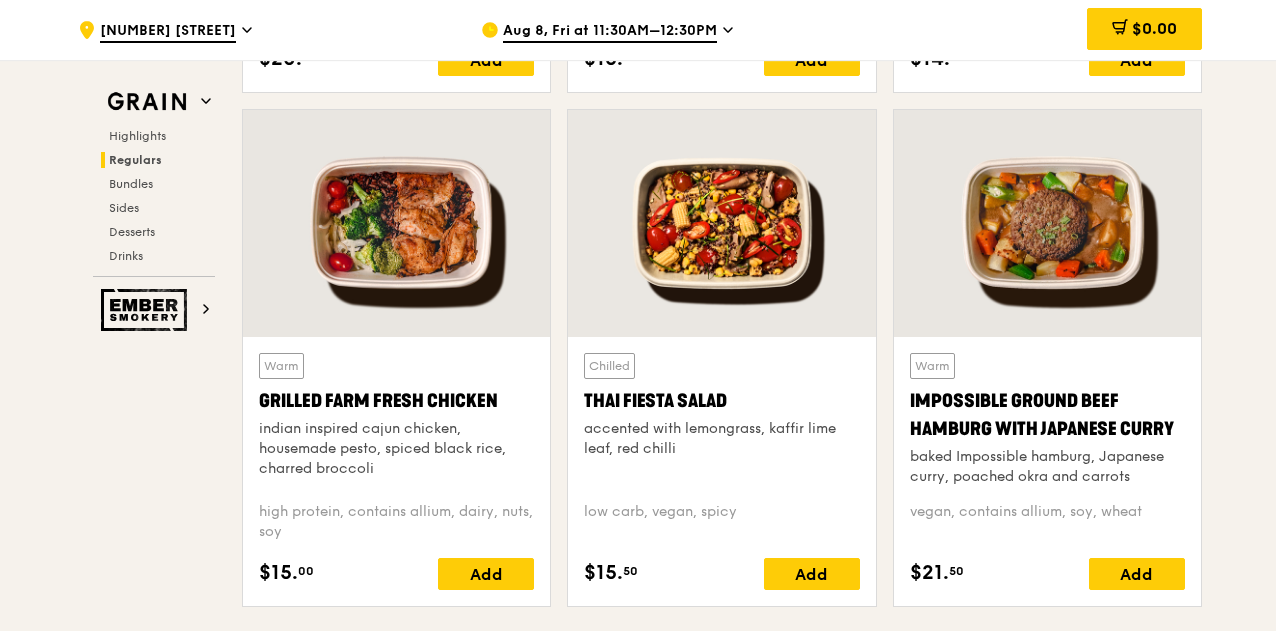 scroll, scrollTop: 2300, scrollLeft: 0, axis: vertical 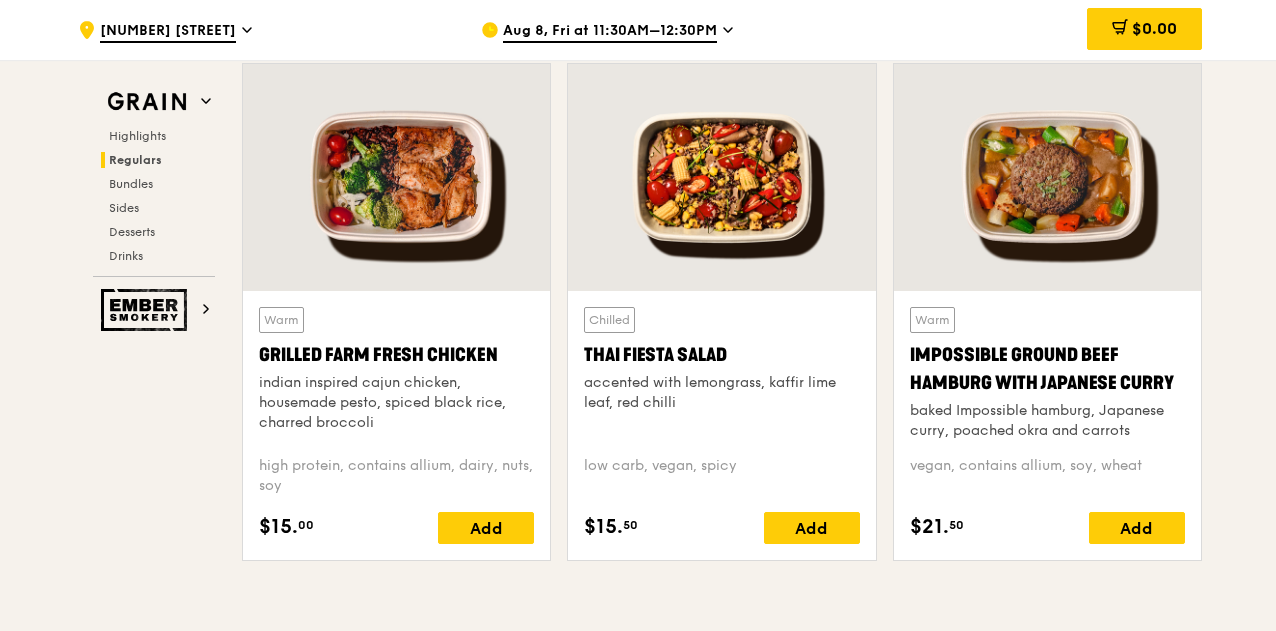 click at bounding box center (396, 177) 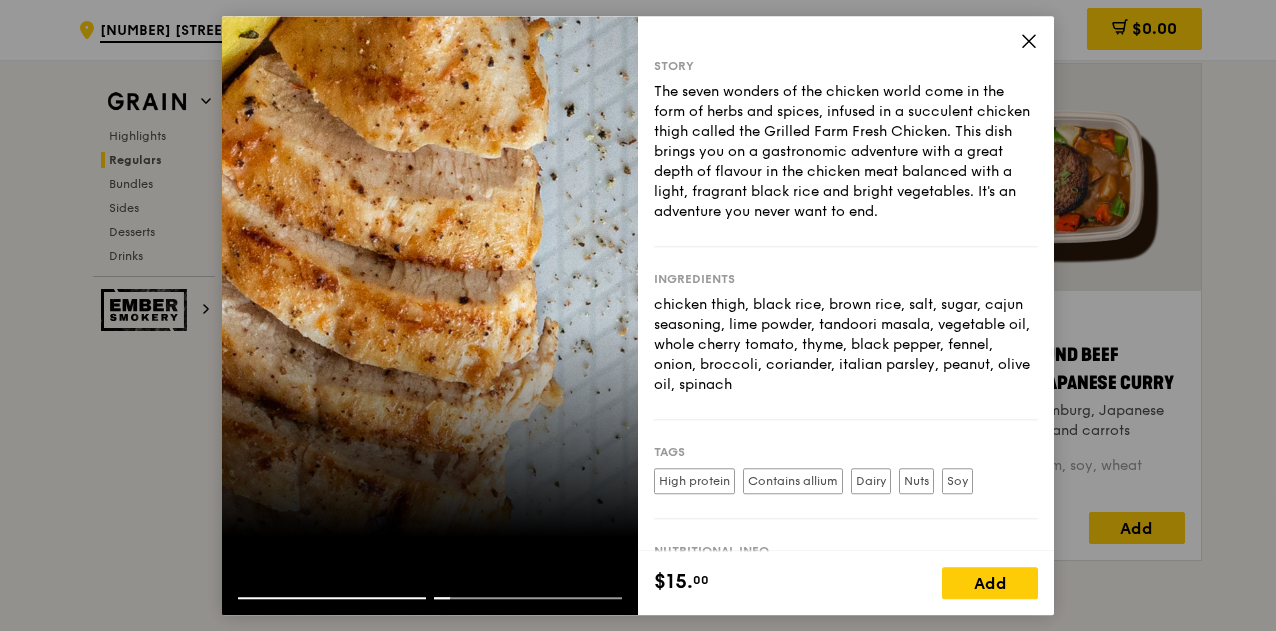 click 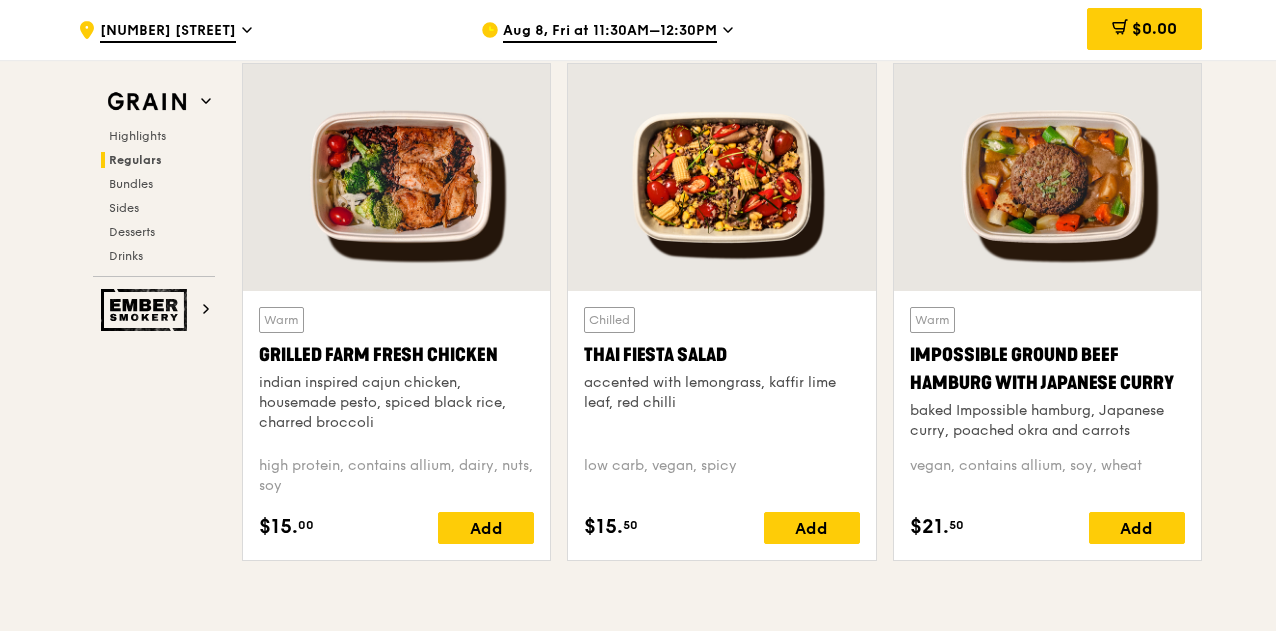 click on "Chilled
Thai Fiesta Salad
accented with lemongrass, kaffir lime leaf, red chilli" at bounding box center [721, 373] 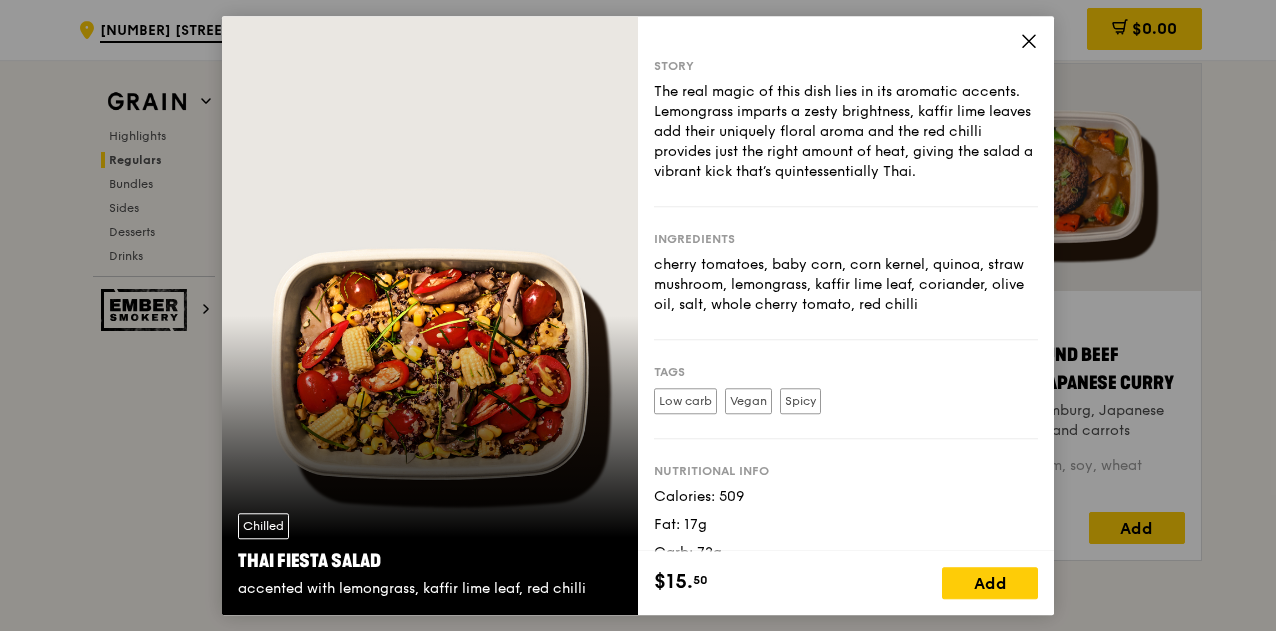 click 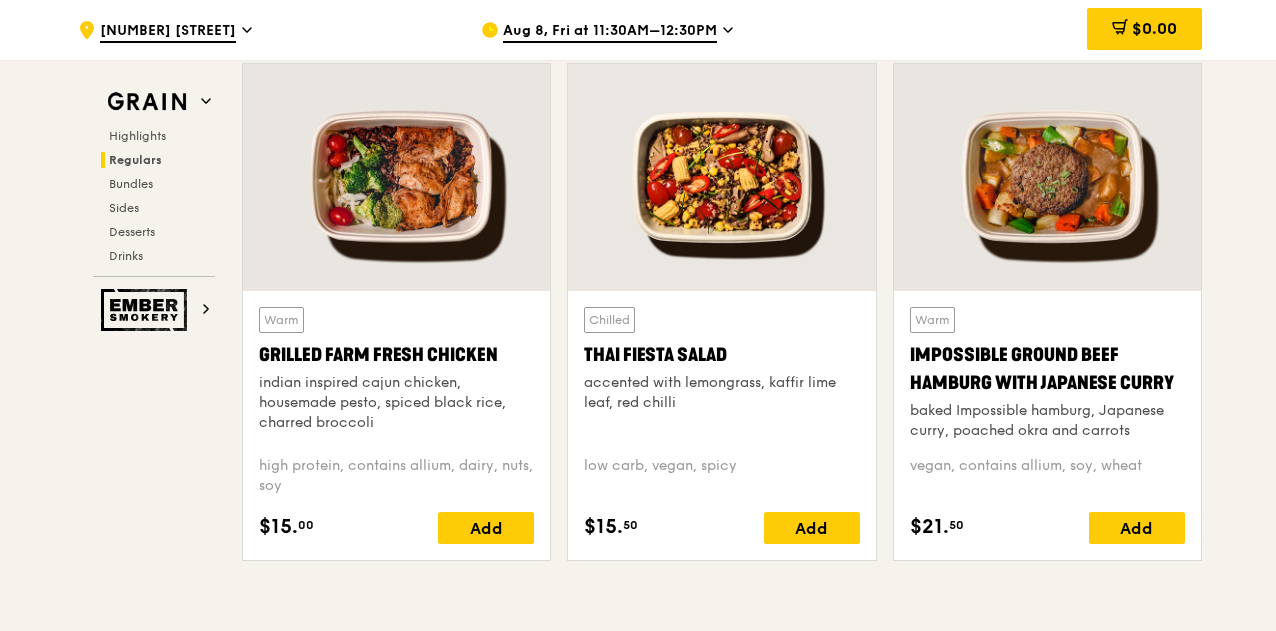 click on "438B Alexandra Road
[DATE], [DAY] at [TIME]–[TIME]
$0.00
Grain
Highlights
Regulars
Bundles
Sides
Desserts
Drinks
Ember Smokery
Meet the new Grain The Grain that loves to play. With ingredients. Flavours. Food. The kitchen is our happy place, where we experiment and cook up wholesome dishes that surprise and delight. And at the end of every Grain meal comes: “What will we  eat next?”
Highlights
Warm
$15.
00" at bounding box center (638, 1977) 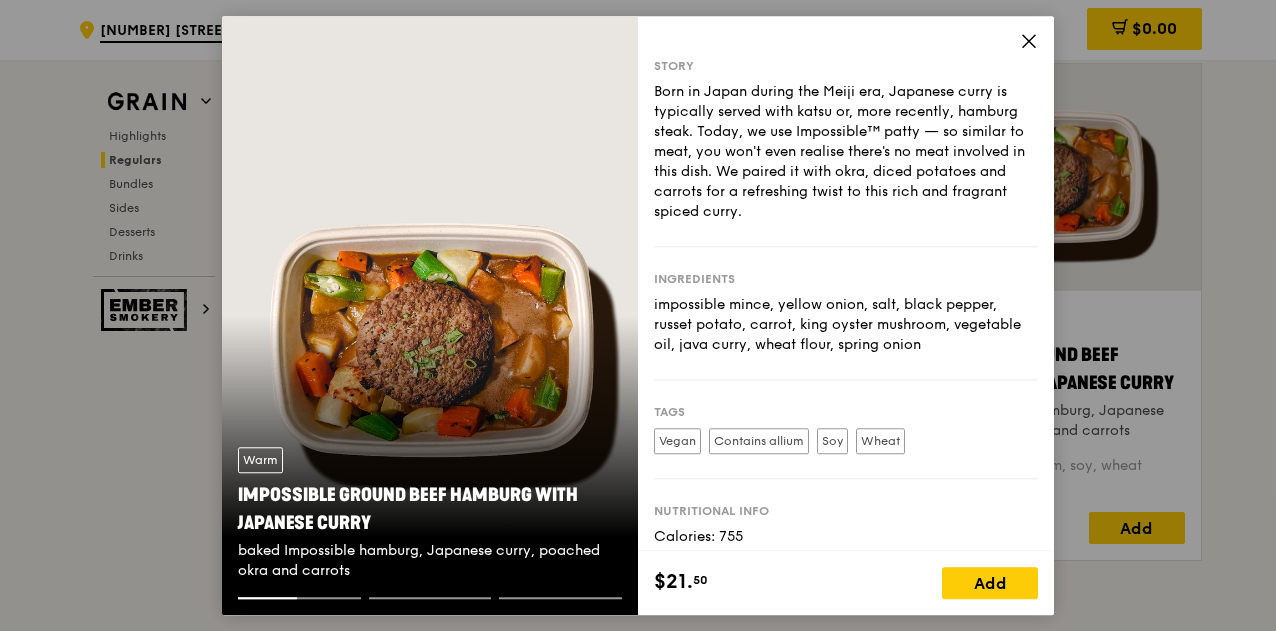 click on "Nutritional info" at bounding box center (846, 511) 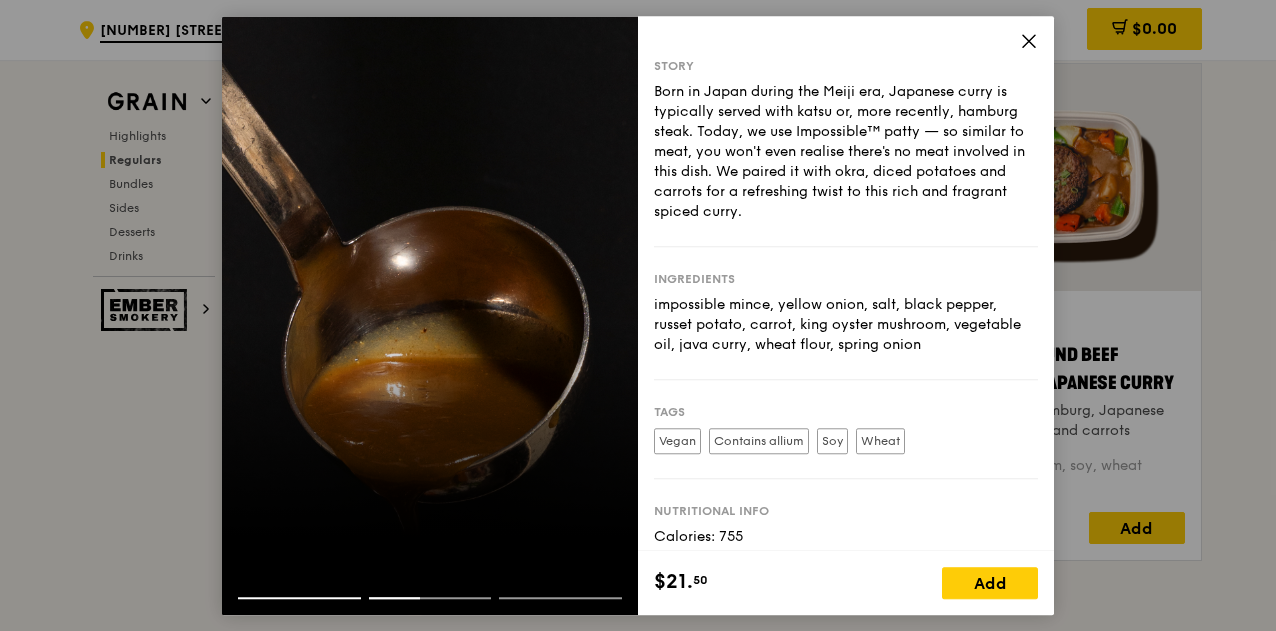 click 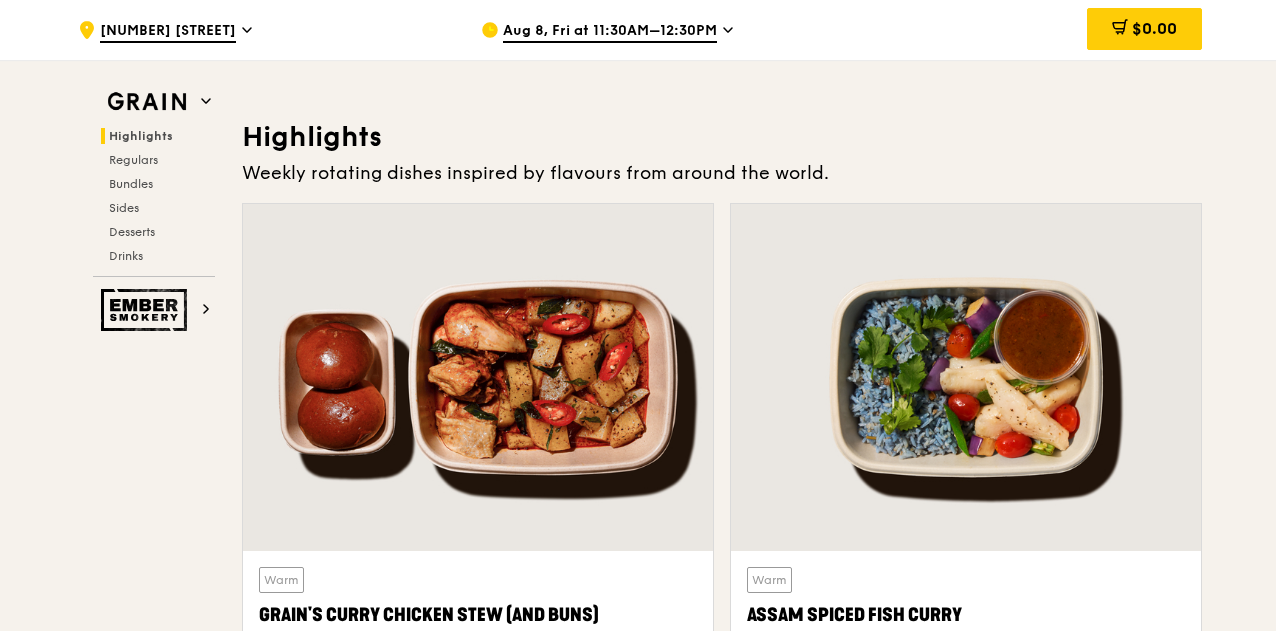 scroll, scrollTop: 500, scrollLeft: 0, axis: vertical 